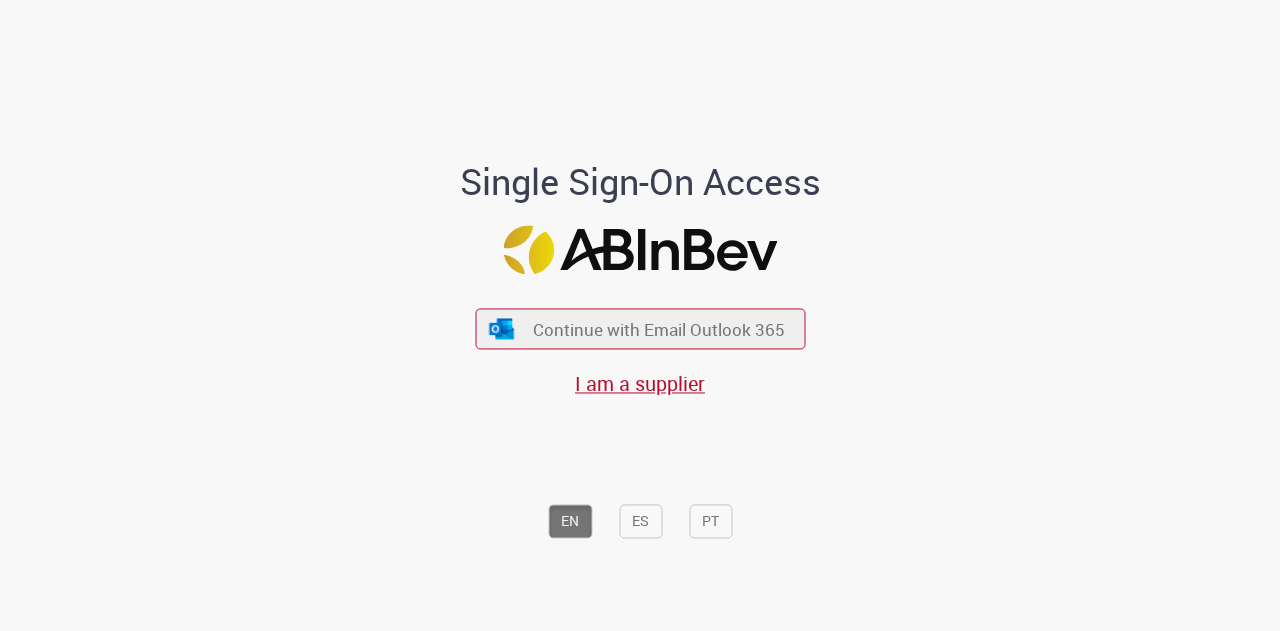 scroll, scrollTop: 0, scrollLeft: 0, axis: both 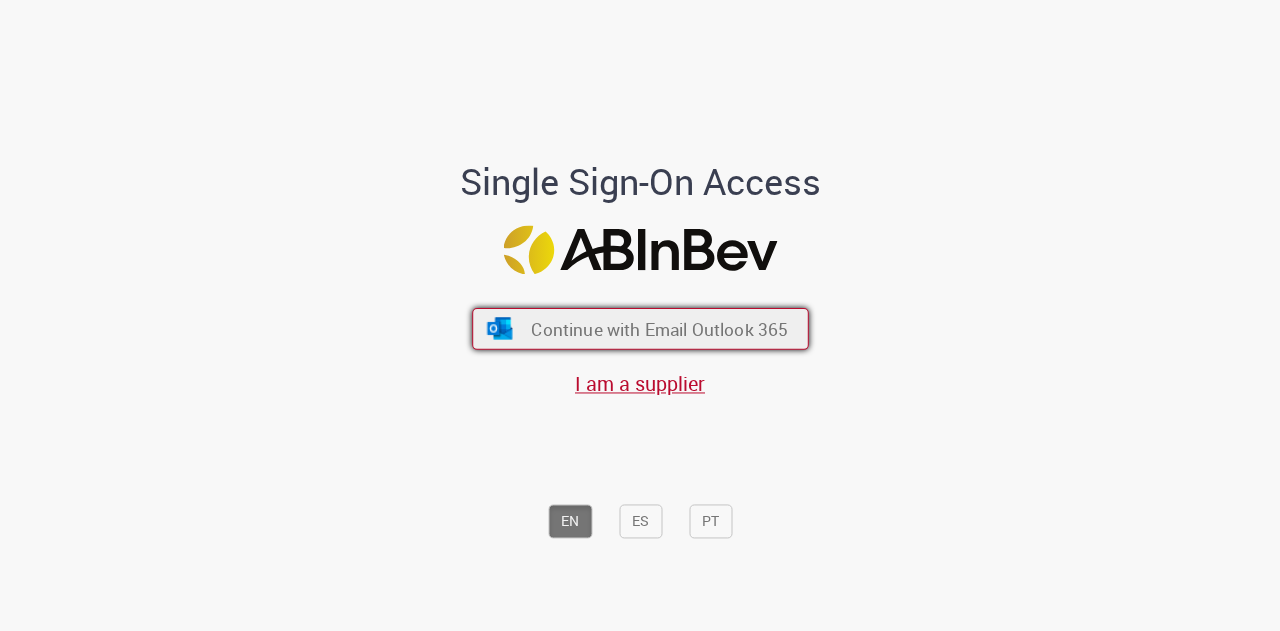 click on "Continue with Email Outlook 365" at bounding box center [659, 328] 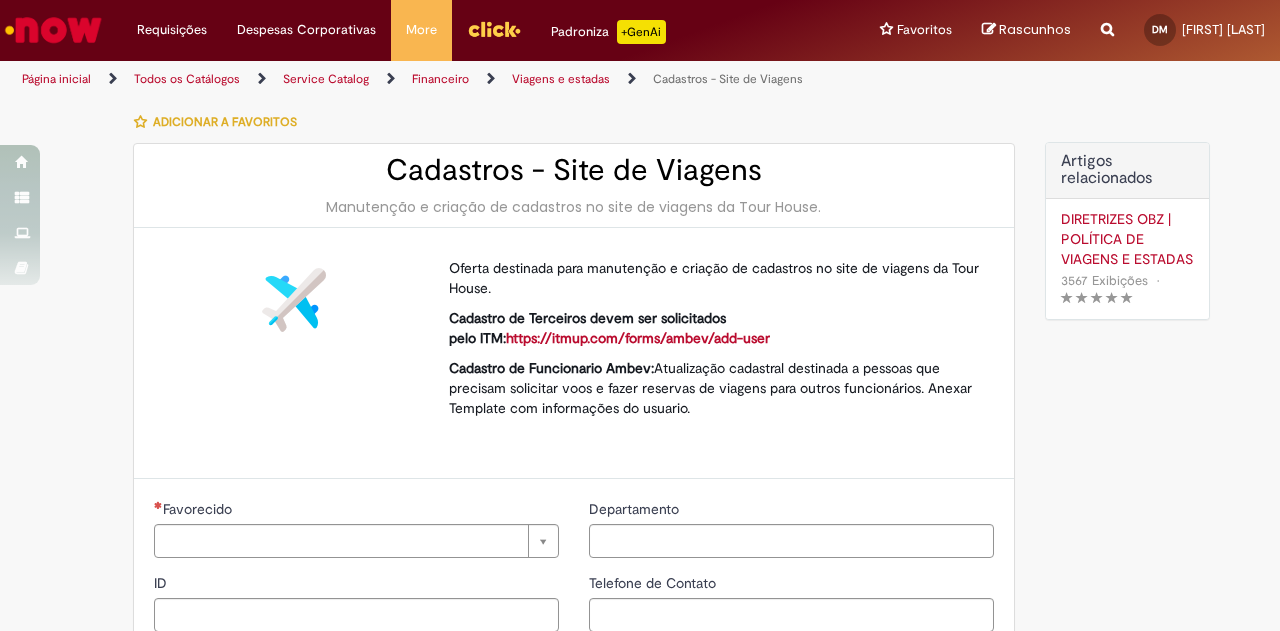 type on "********" 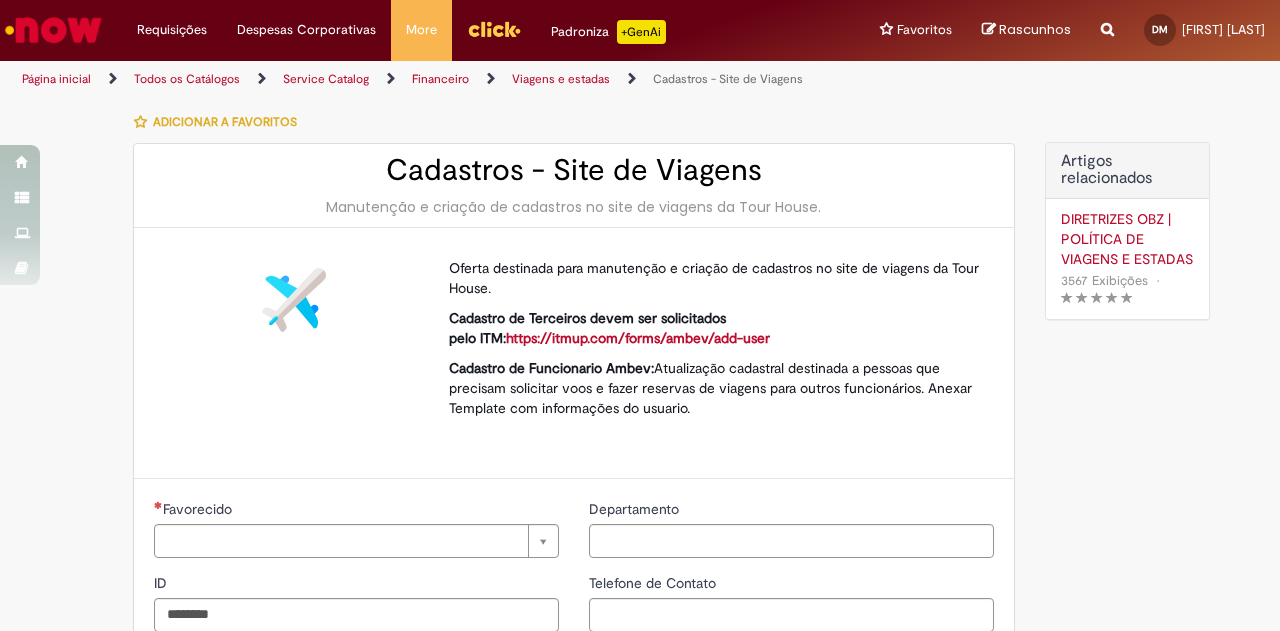 scroll, scrollTop: 0, scrollLeft: 0, axis: both 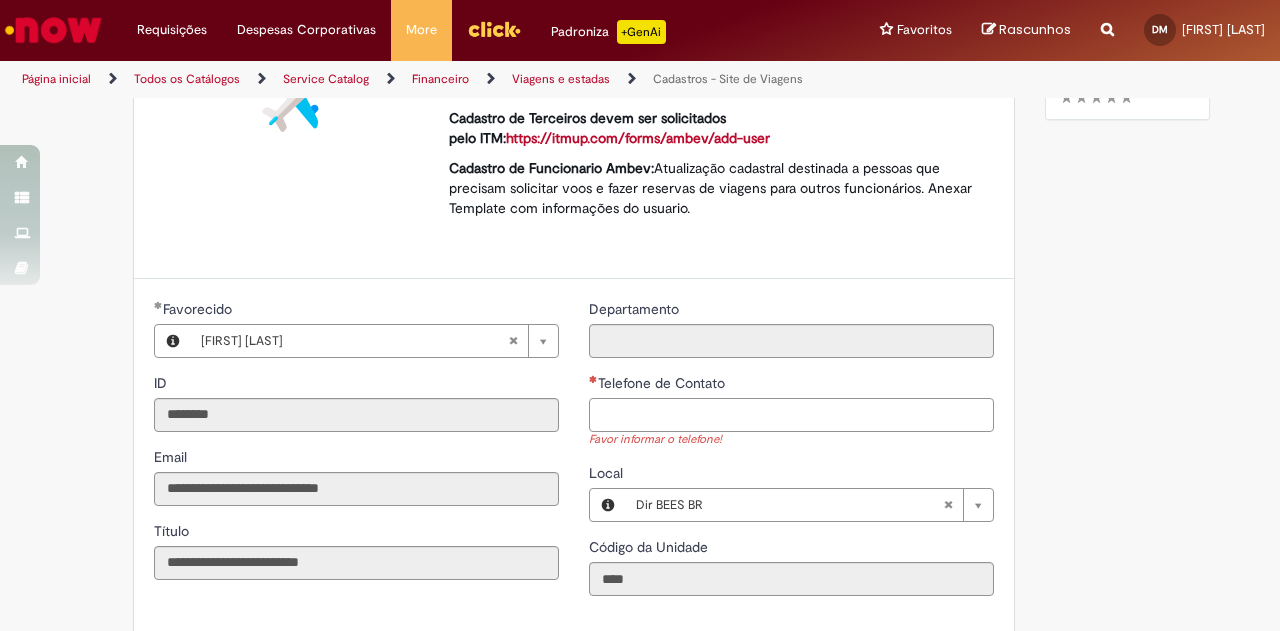 click on "Telefone de Contato" at bounding box center [791, 415] 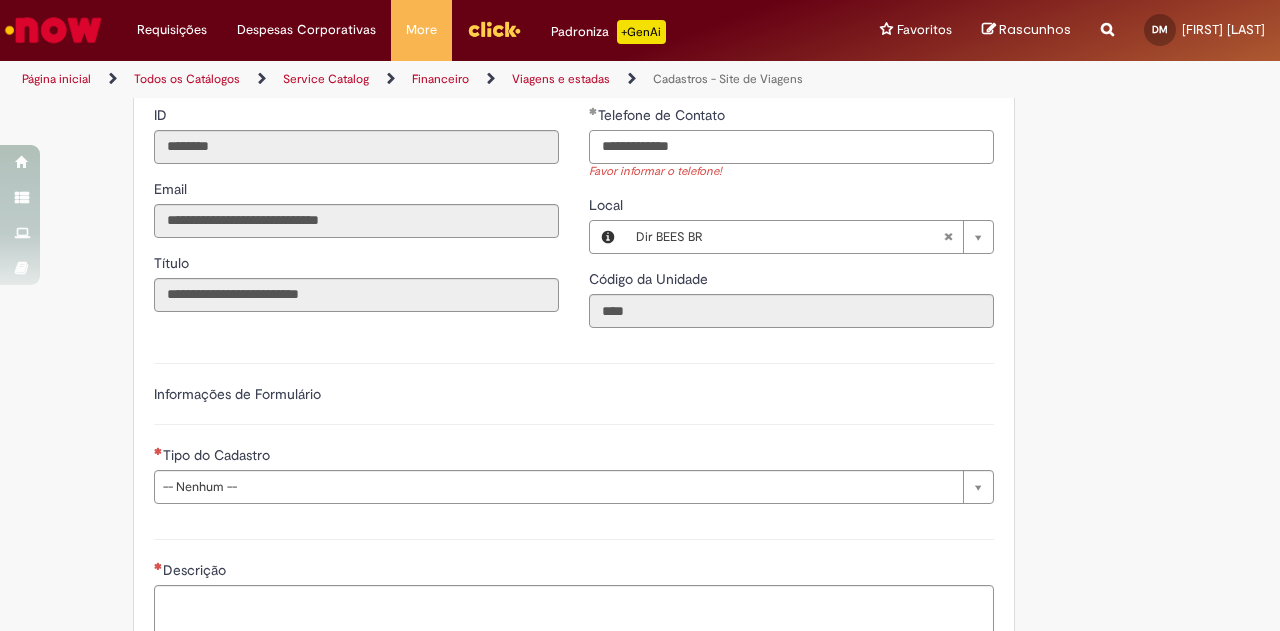scroll, scrollTop: 500, scrollLeft: 0, axis: vertical 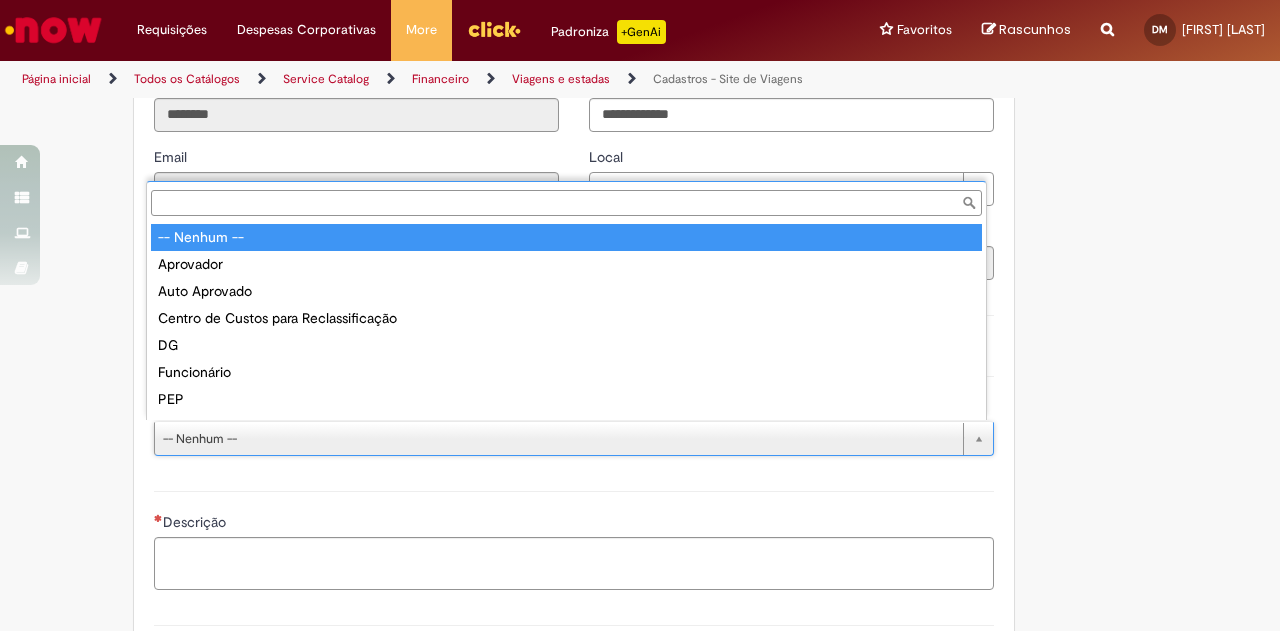 type on "**********" 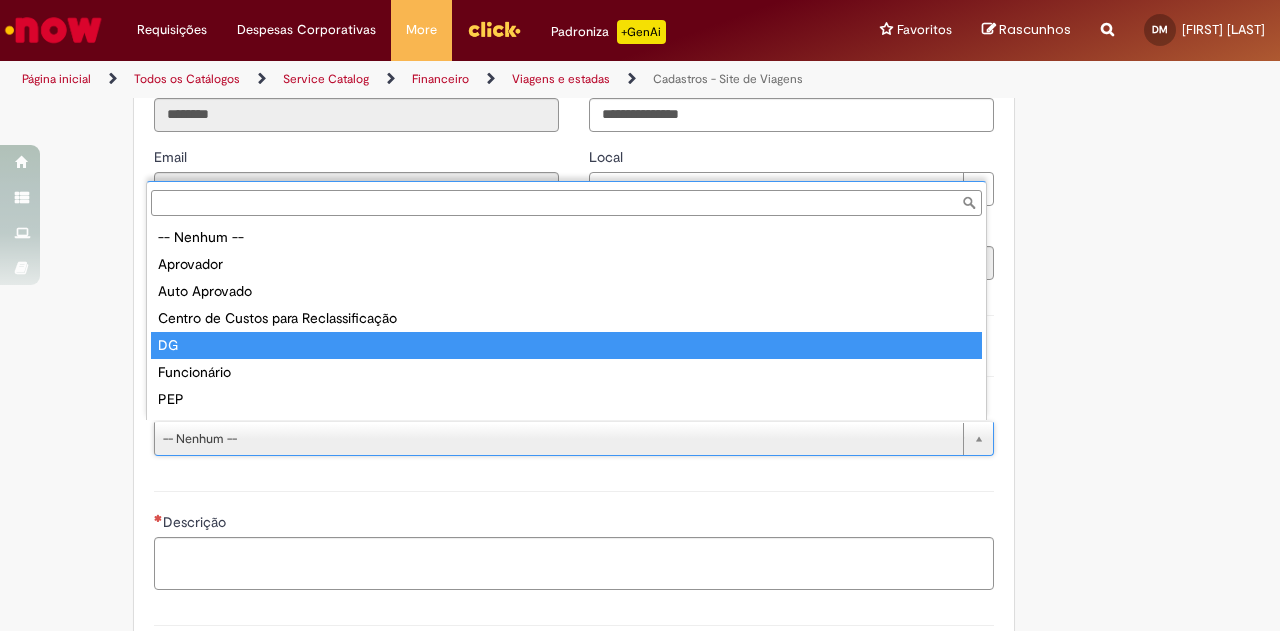 scroll, scrollTop: 16, scrollLeft: 0, axis: vertical 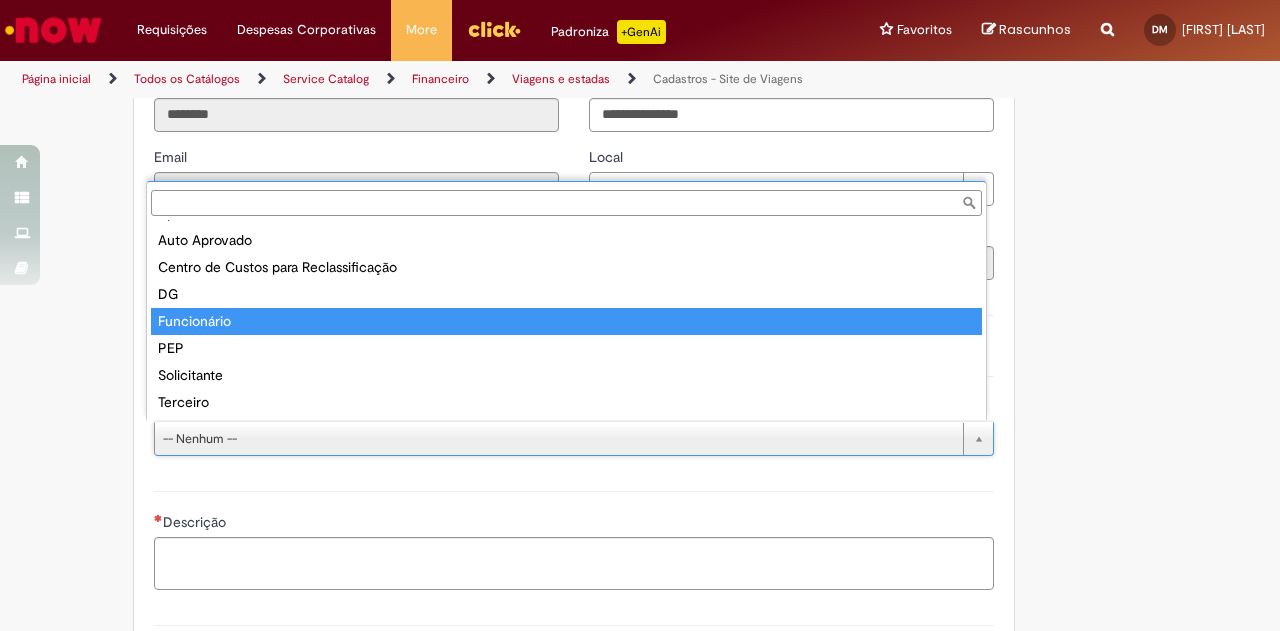 type on "**********" 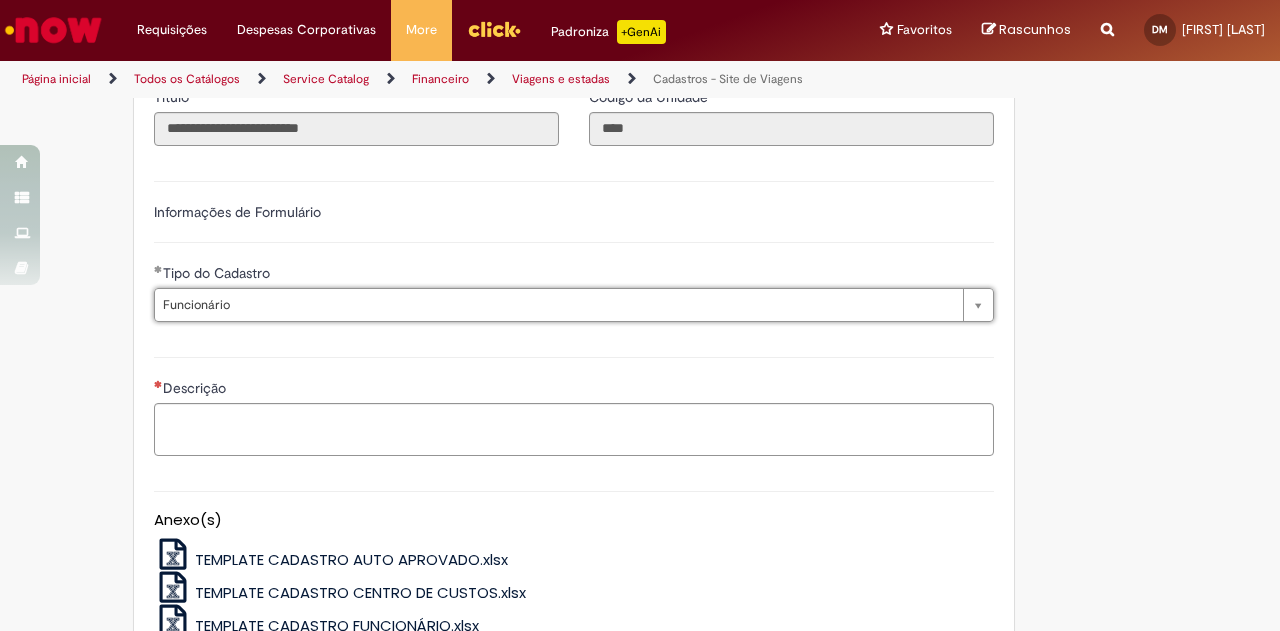 scroll, scrollTop: 700, scrollLeft: 0, axis: vertical 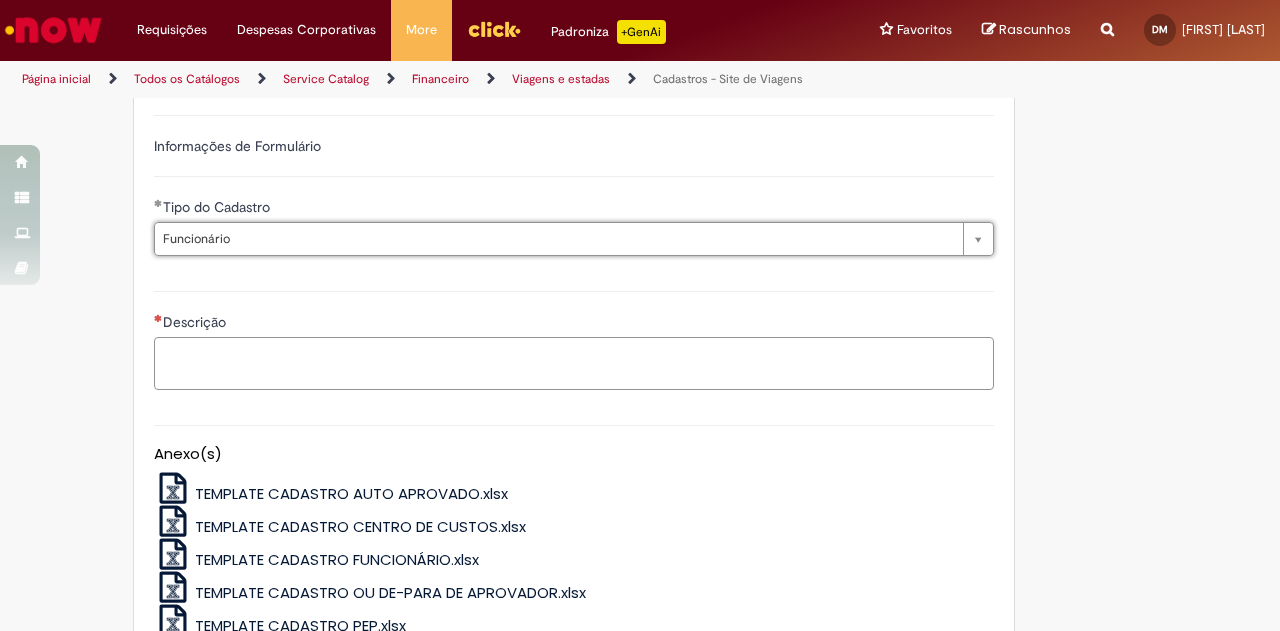 click on "Descrição" at bounding box center (574, 363) 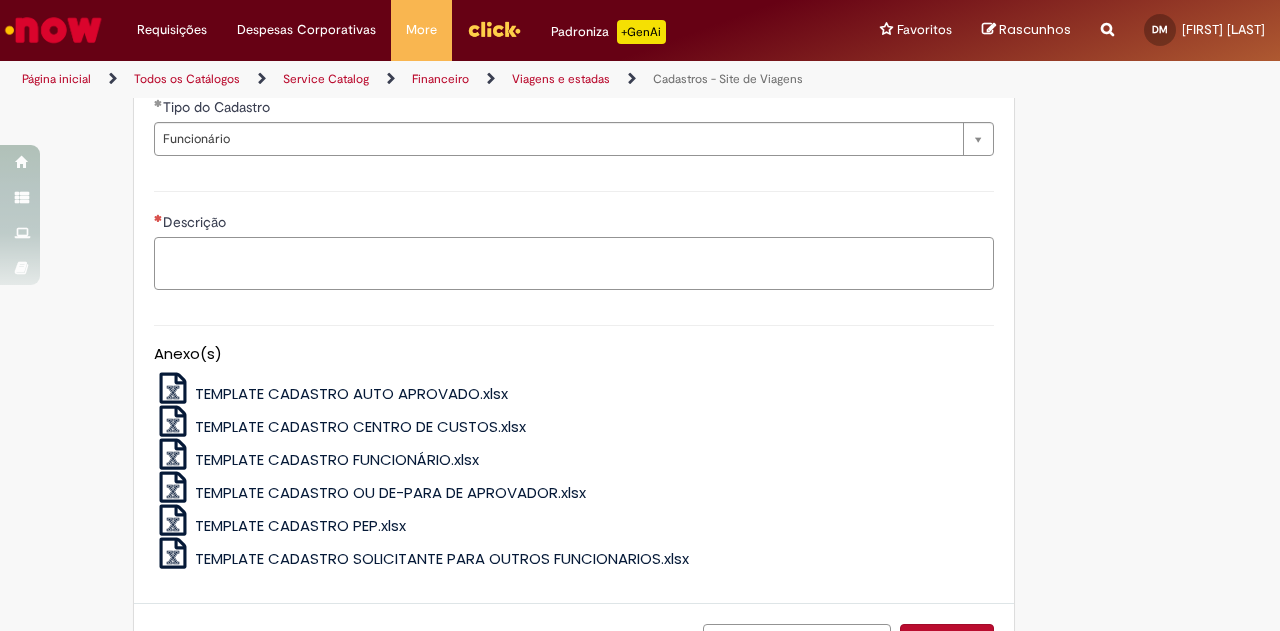 scroll, scrollTop: 600, scrollLeft: 0, axis: vertical 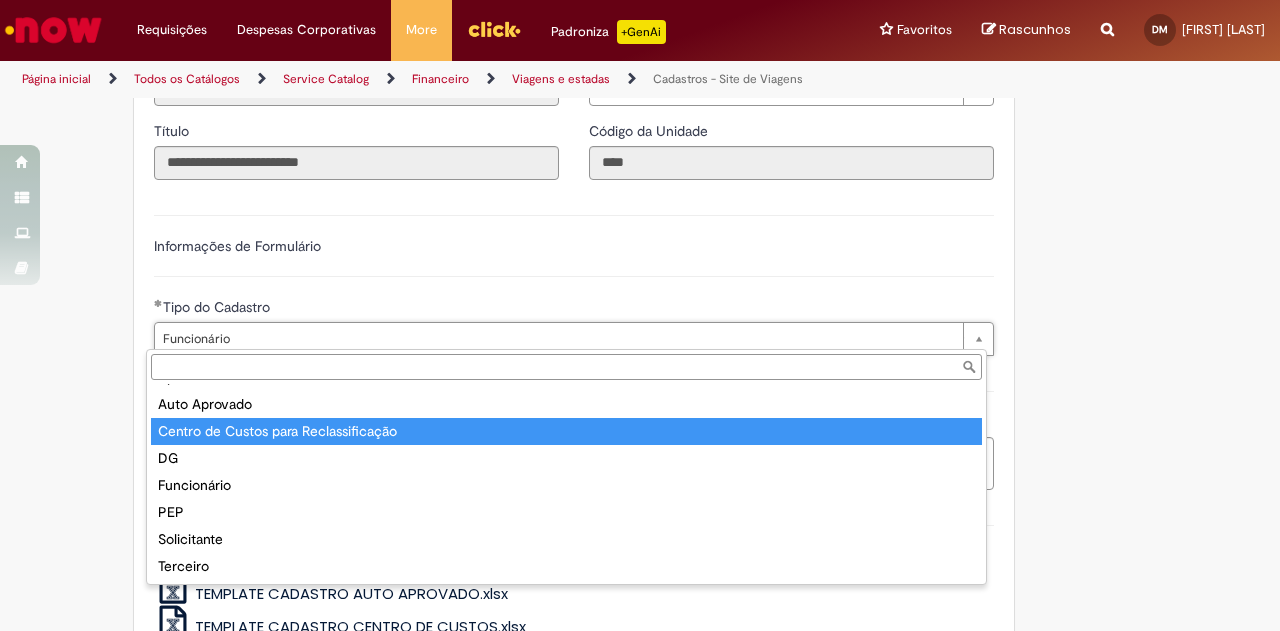 type on "**********" 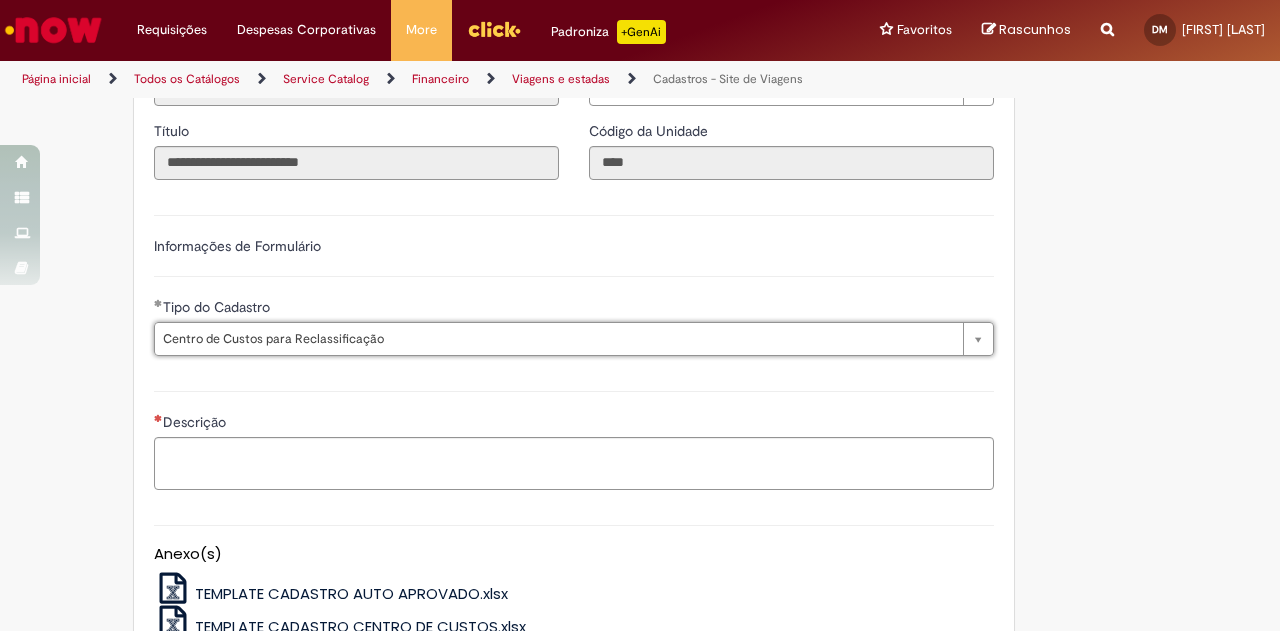 scroll, scrollTop: 0, scrollLeft: 72, axis: horizontal 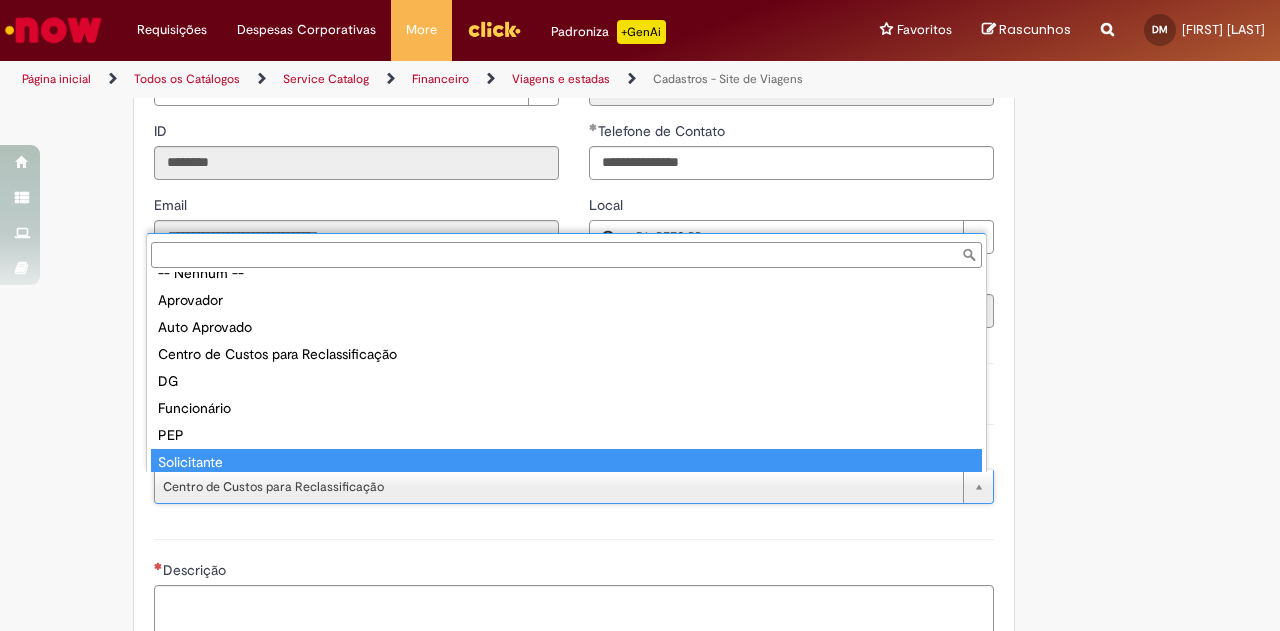 type on "**********" 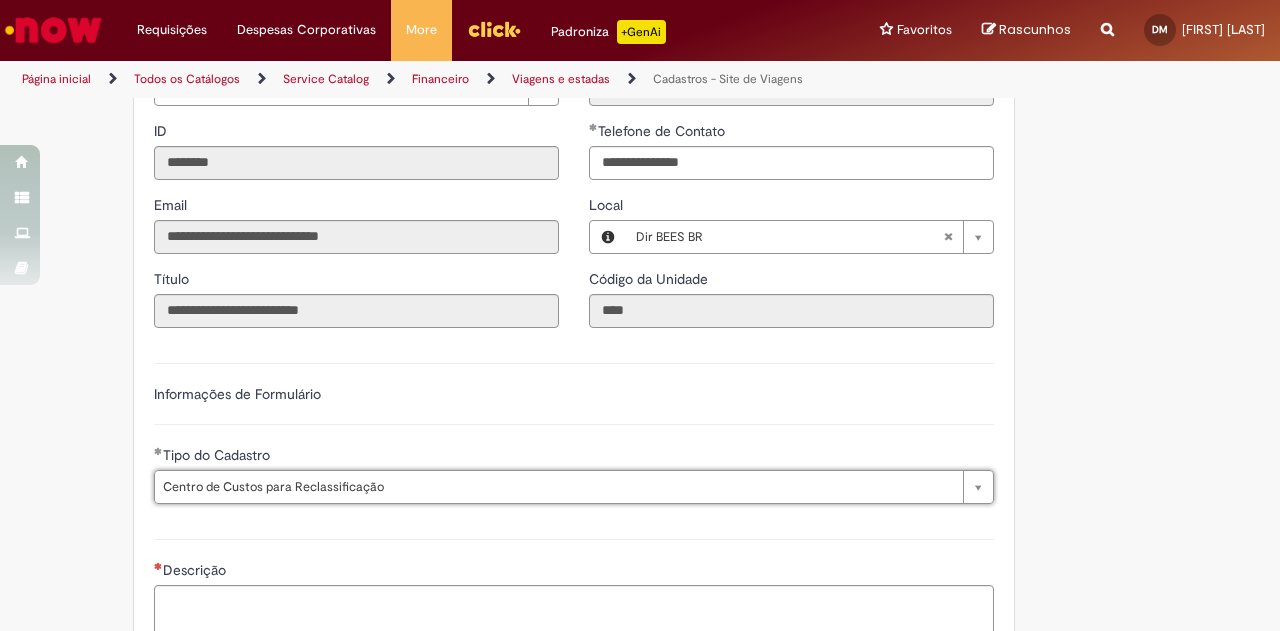 scroll, scrollTop: 0, scrollLeft: 240, axis: horizontal 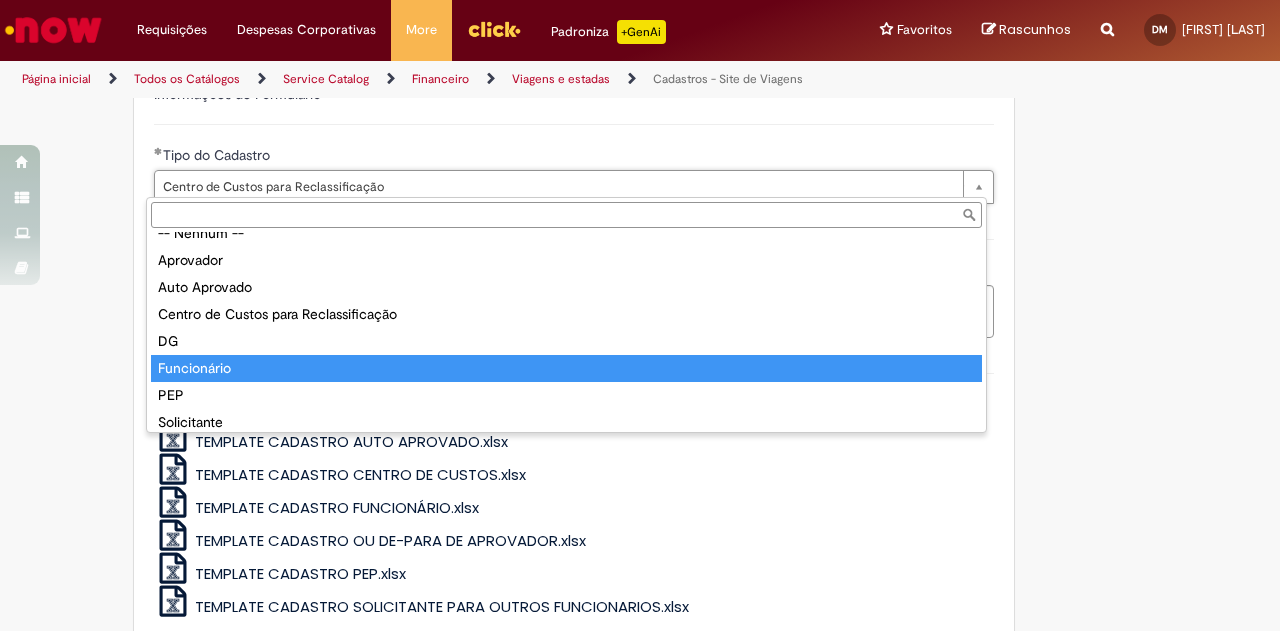 drag, startPoint x: 296, startPoint y: 379, endPoint x: 496, endPoint y: 469, distance: 219.31712 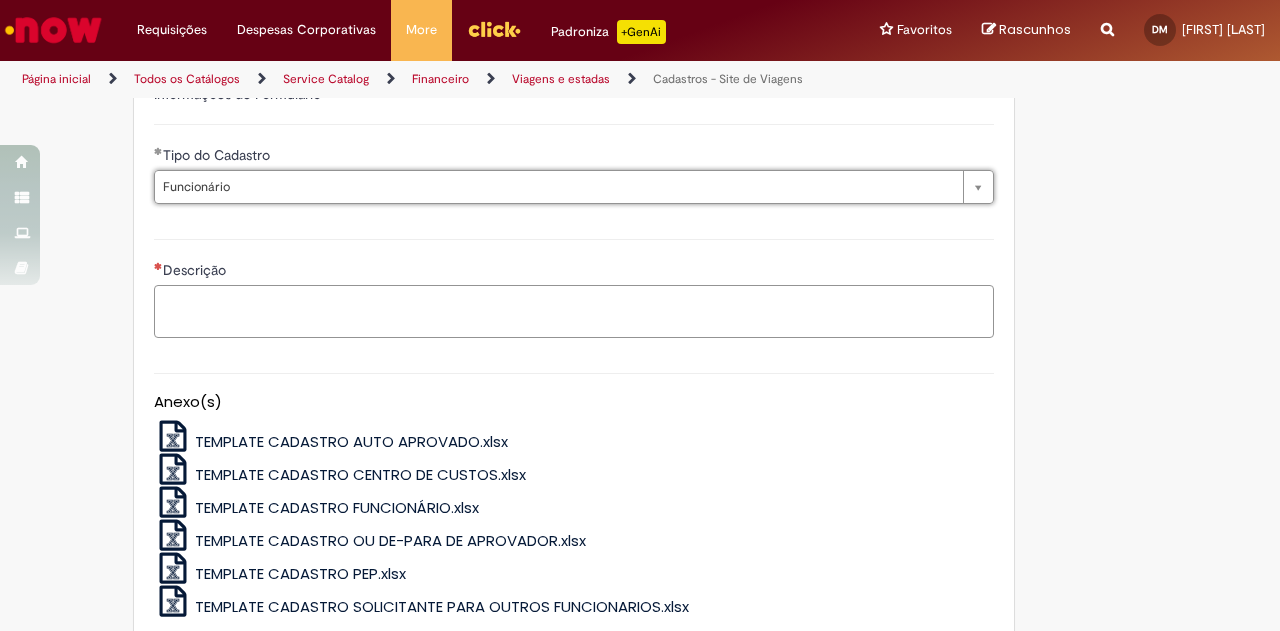 click on "Descrição" at bounding box center (574, 311) 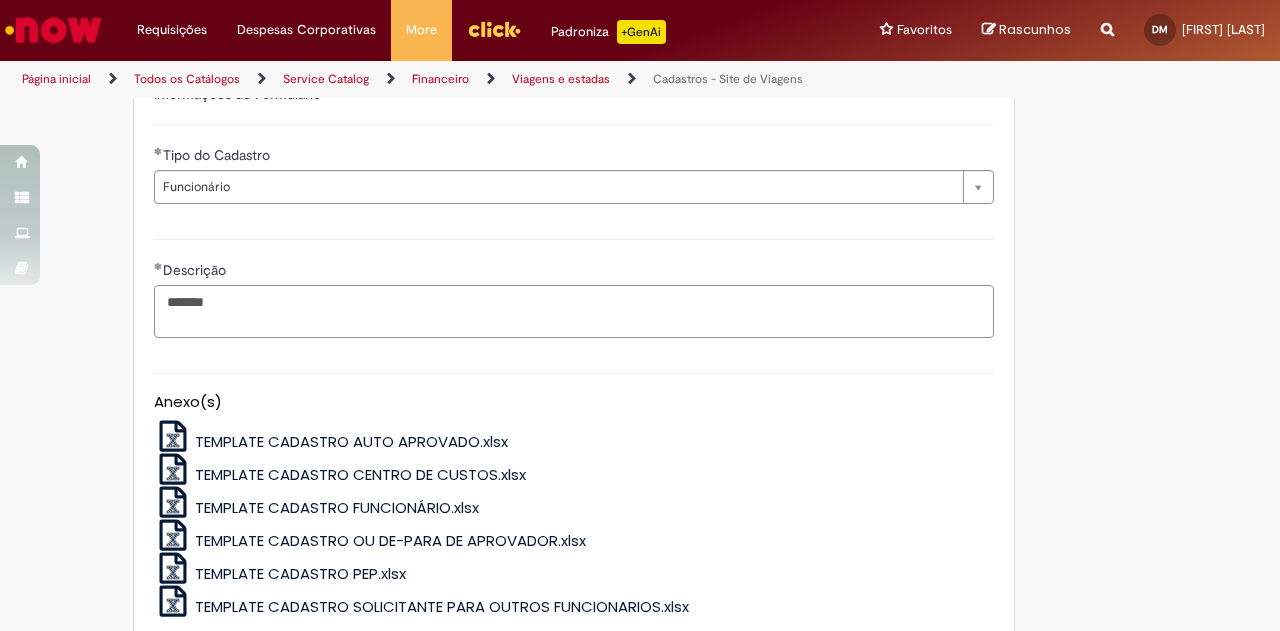 type on "*******" 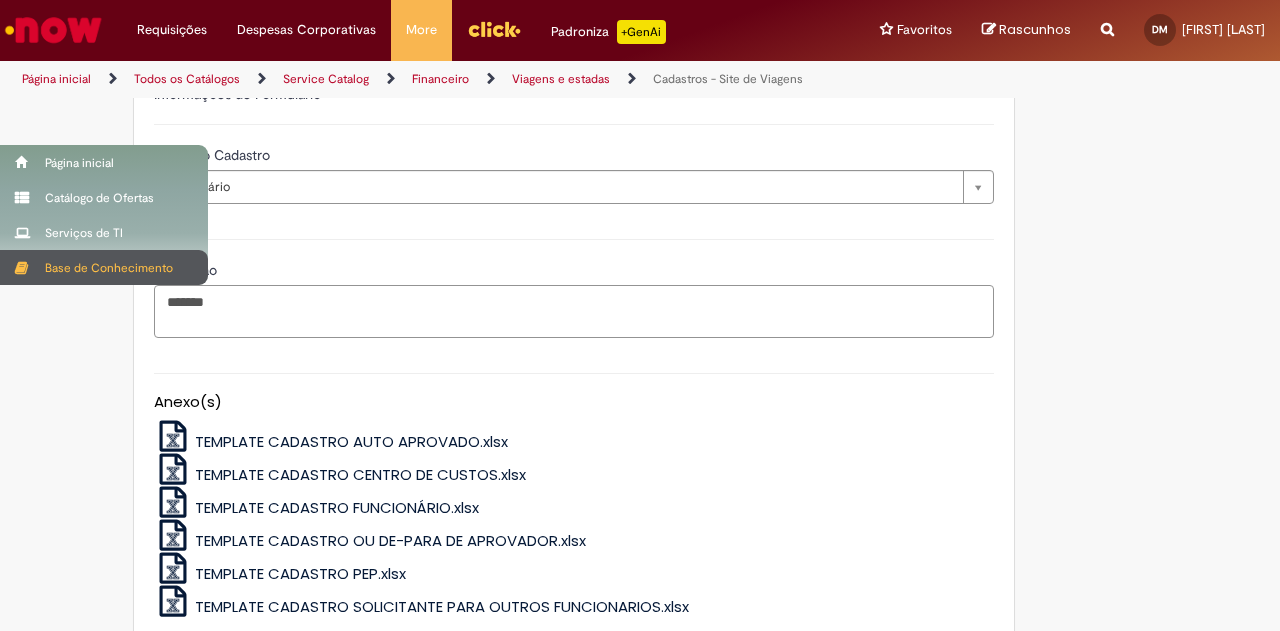 drag, startPoint x: 296, startPoint y: 293, endPoint x: 21, endPoint y: 278, distance: 275.40878 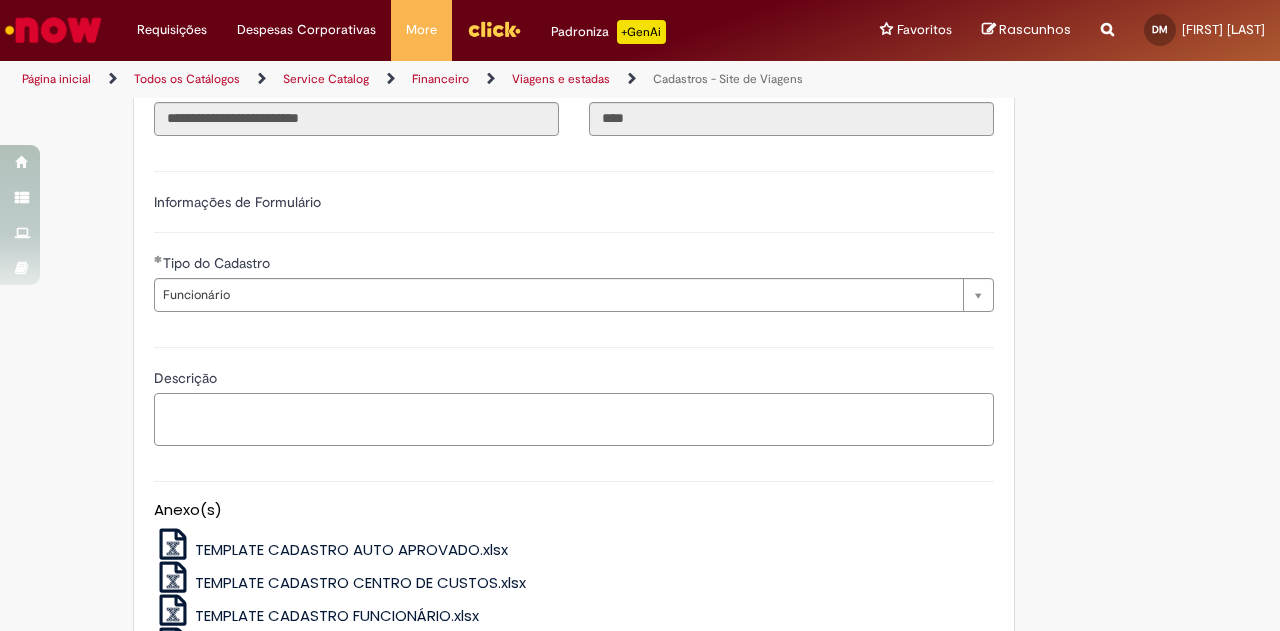 scroll, scrollTop: 552, scrollLeft: 0, axis: vertical 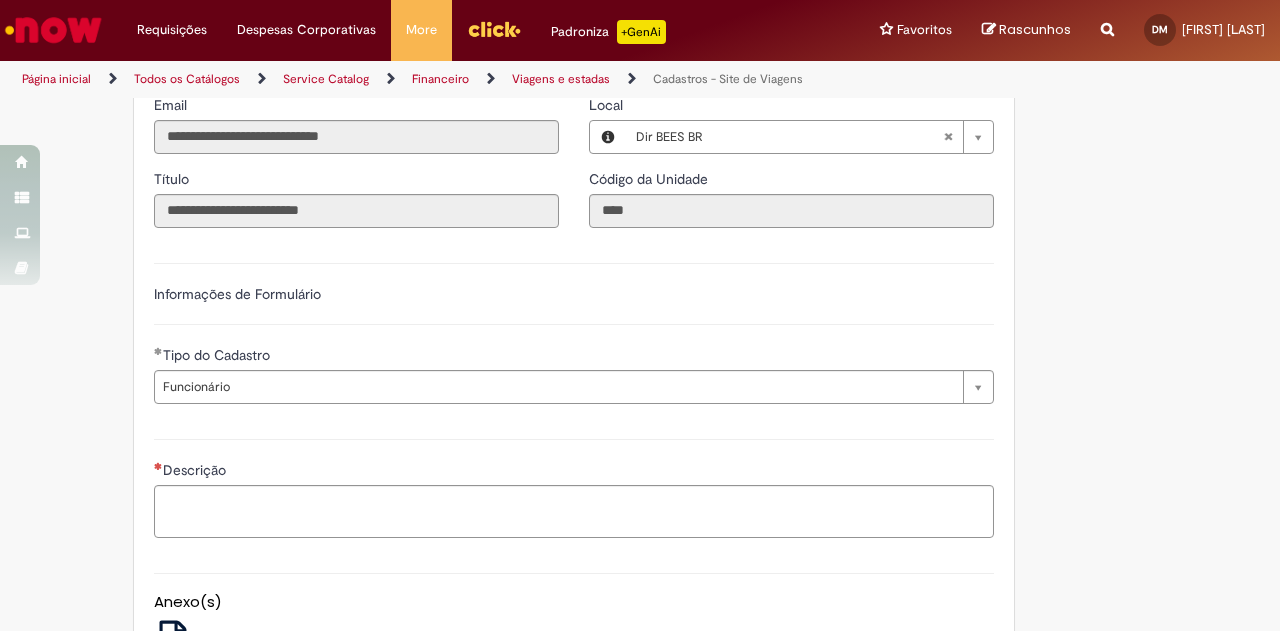 click on "Descrição" at bounding box center [574, 486] 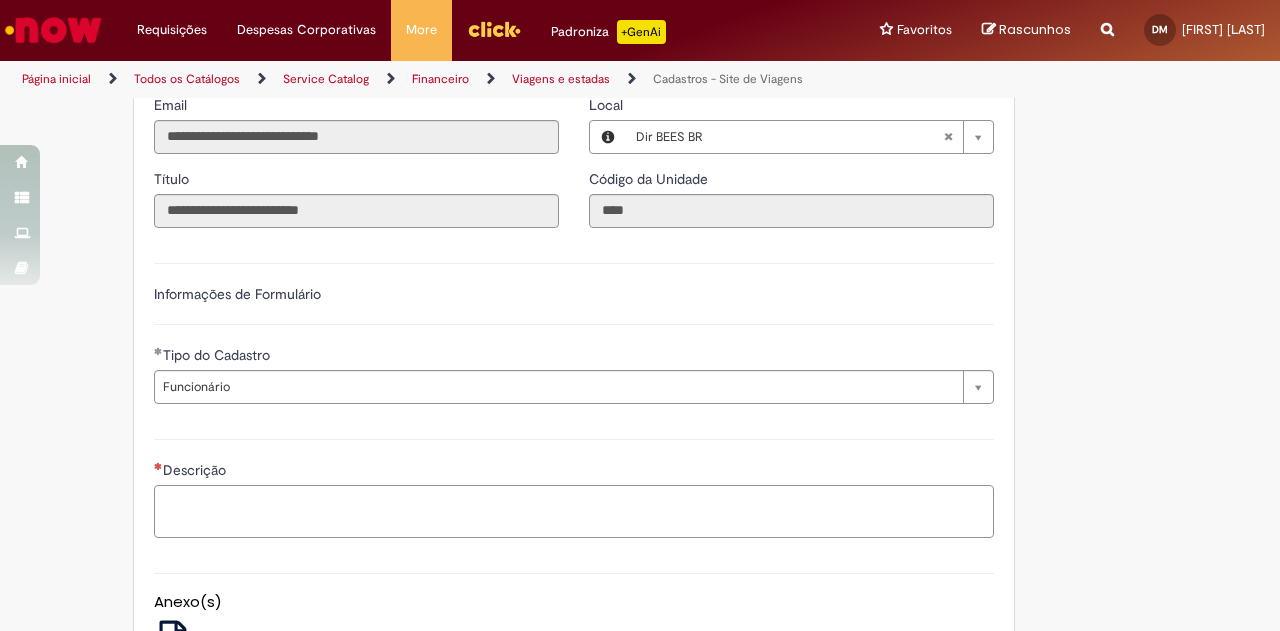 click on "Descrição" at bounding box center (574, 511) 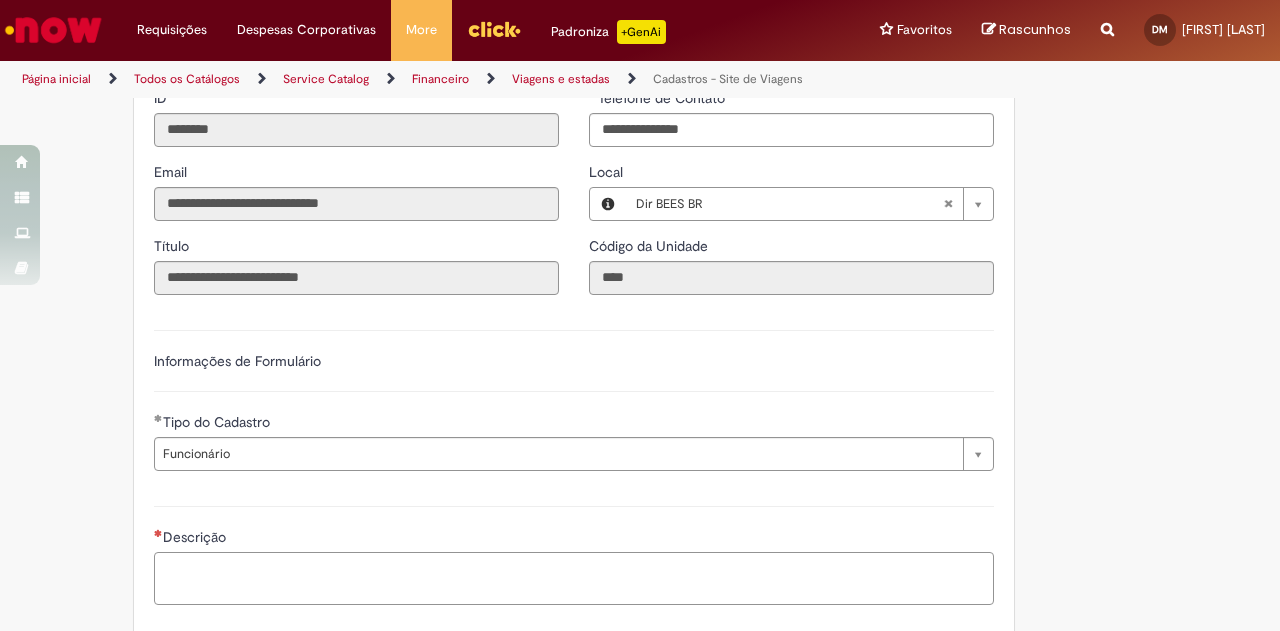 scroll, scrollTop: 600, scrollLeft: 0, axis: vertical 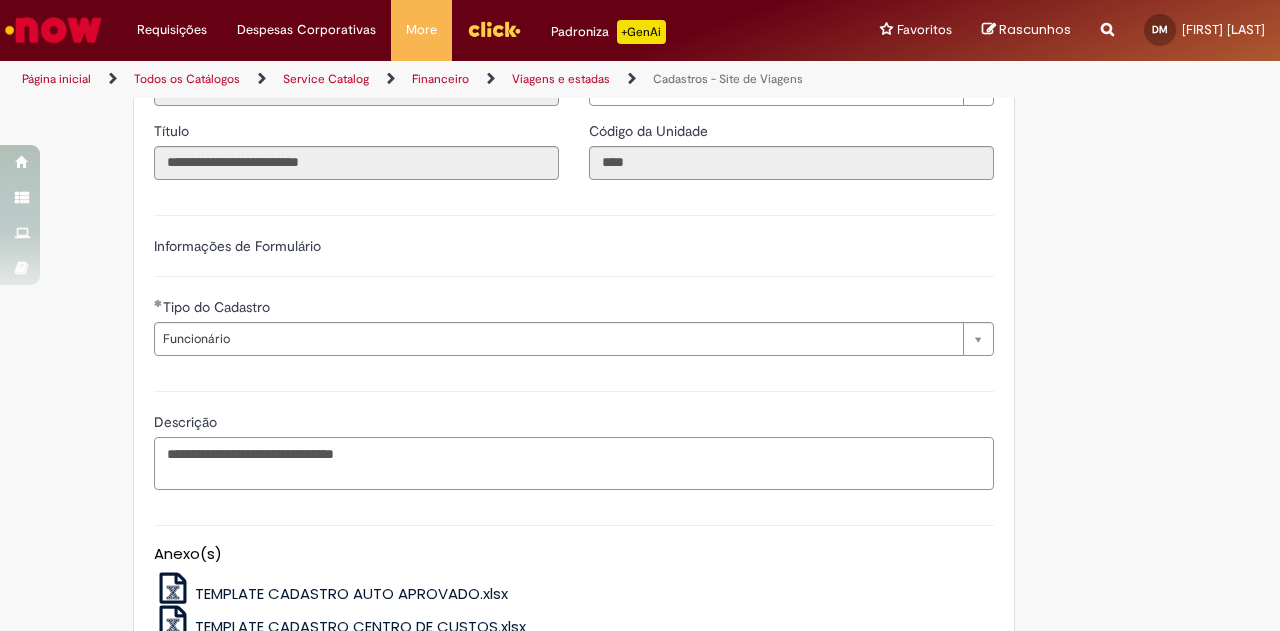 drag, startPoint x: 377, startPoint y: 453, endPoint x: 118, endPoint y: 445, distance: 259.12354 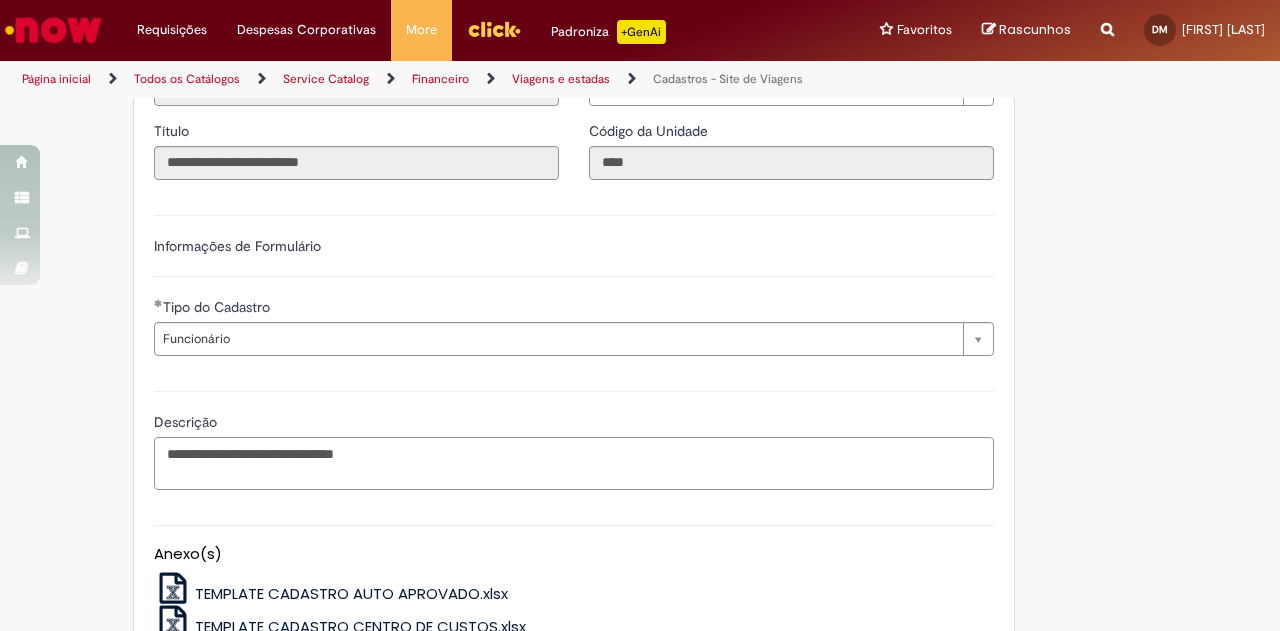 click on "**********" at bounding box center [574, 463] 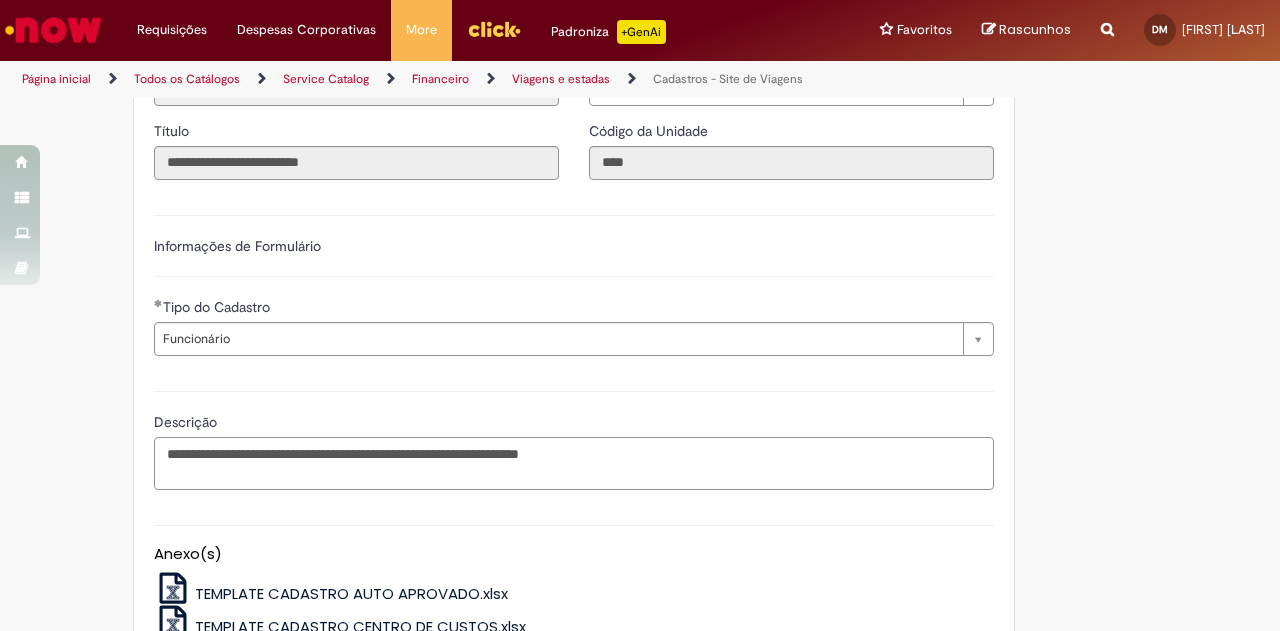 click on "**********" at bounding box center [574, 463] 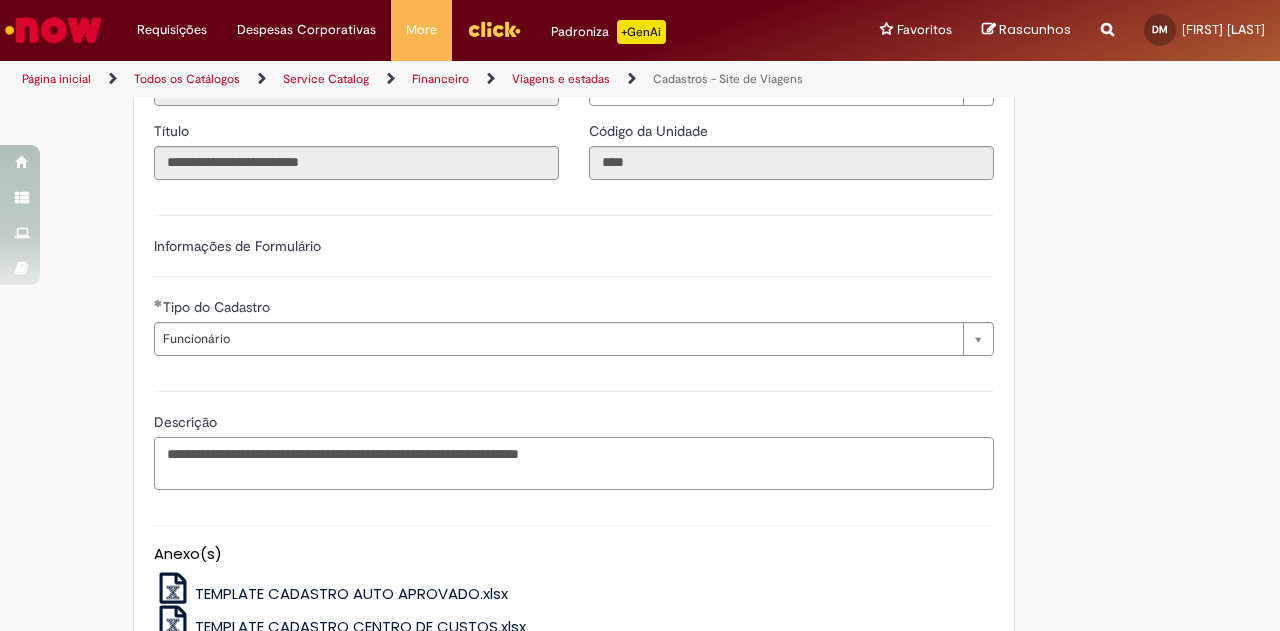 click on "**********" at bounding box center (574, 463) 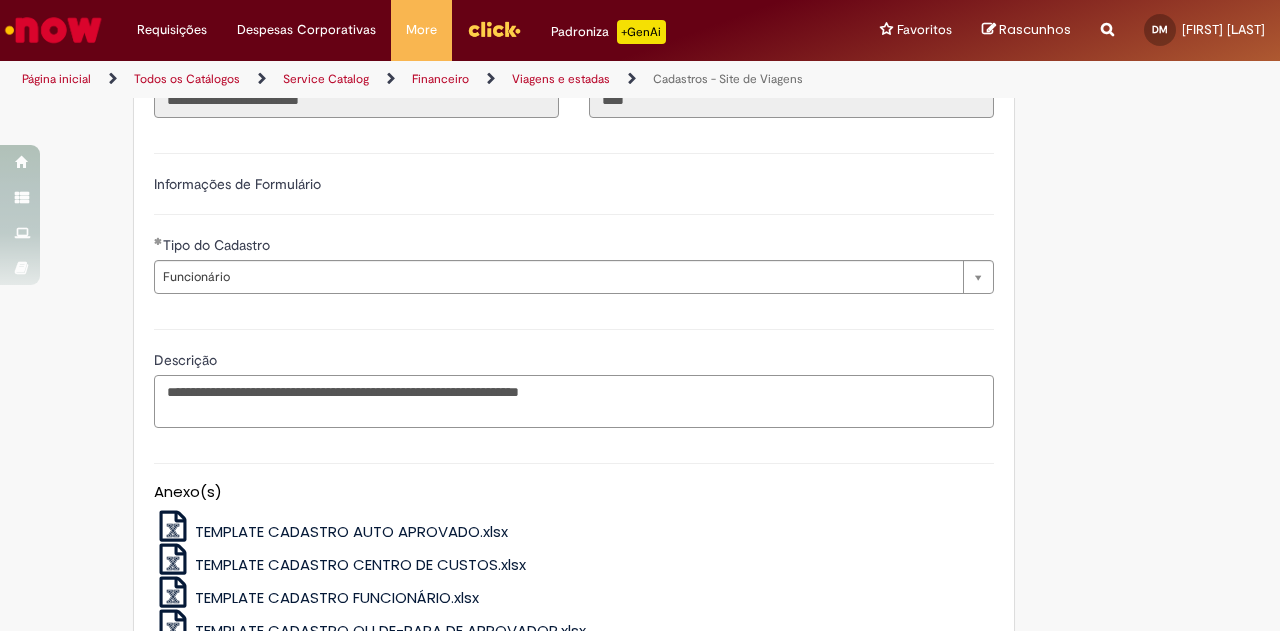 scroll, scrollTop: 952, scrollLeft: 0, axis: vertical 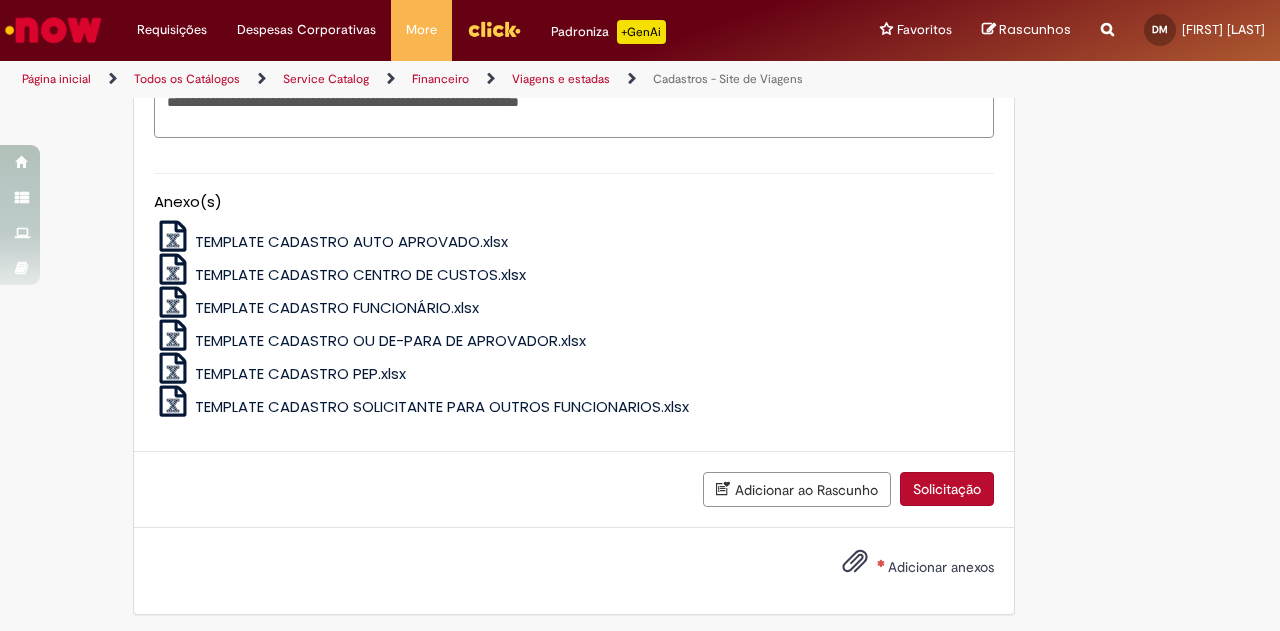 type on "**********" 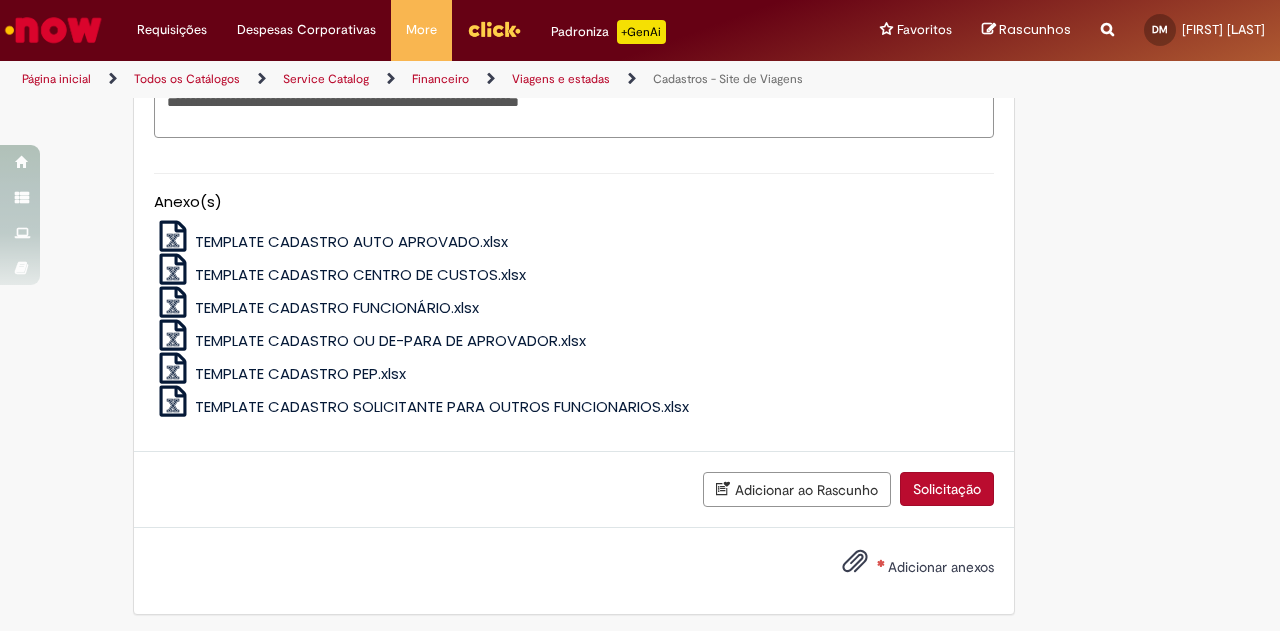 click on "Solicitação" at bounding box center [947, 489] 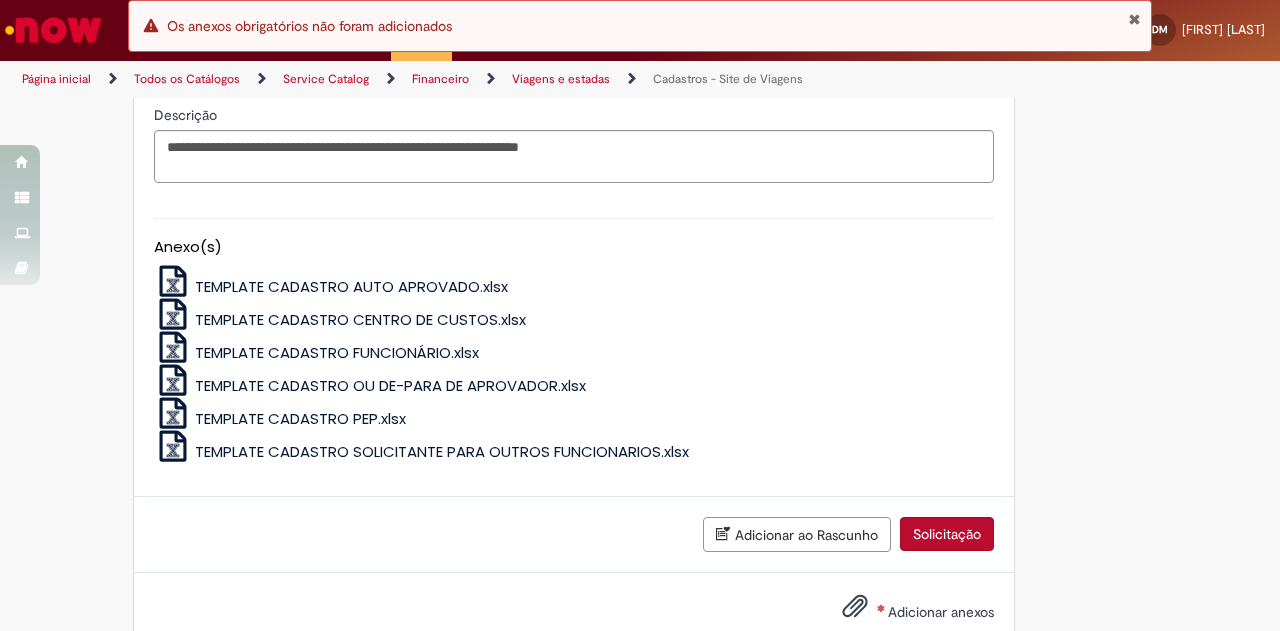 scroll, scrollTop: 952, scrollLeft: 0, axis: vertical 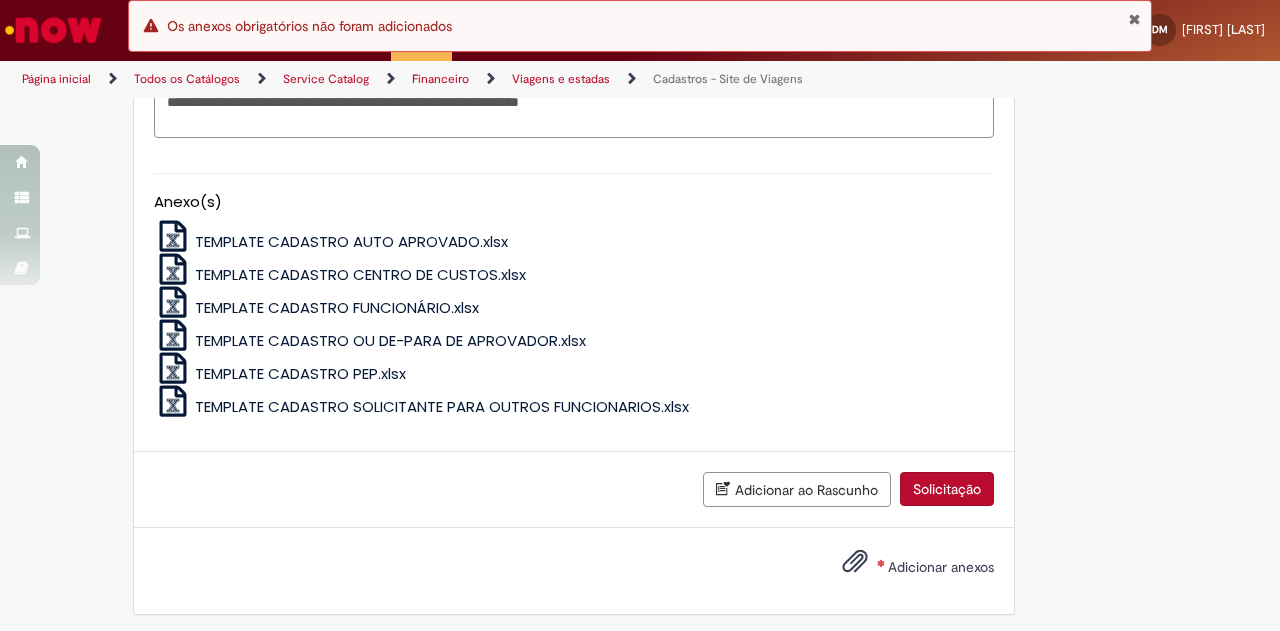 click on "TEMPLATE CADASTRO FUNCIONÁRIO.xlsx" at bounding box center [337, 307] 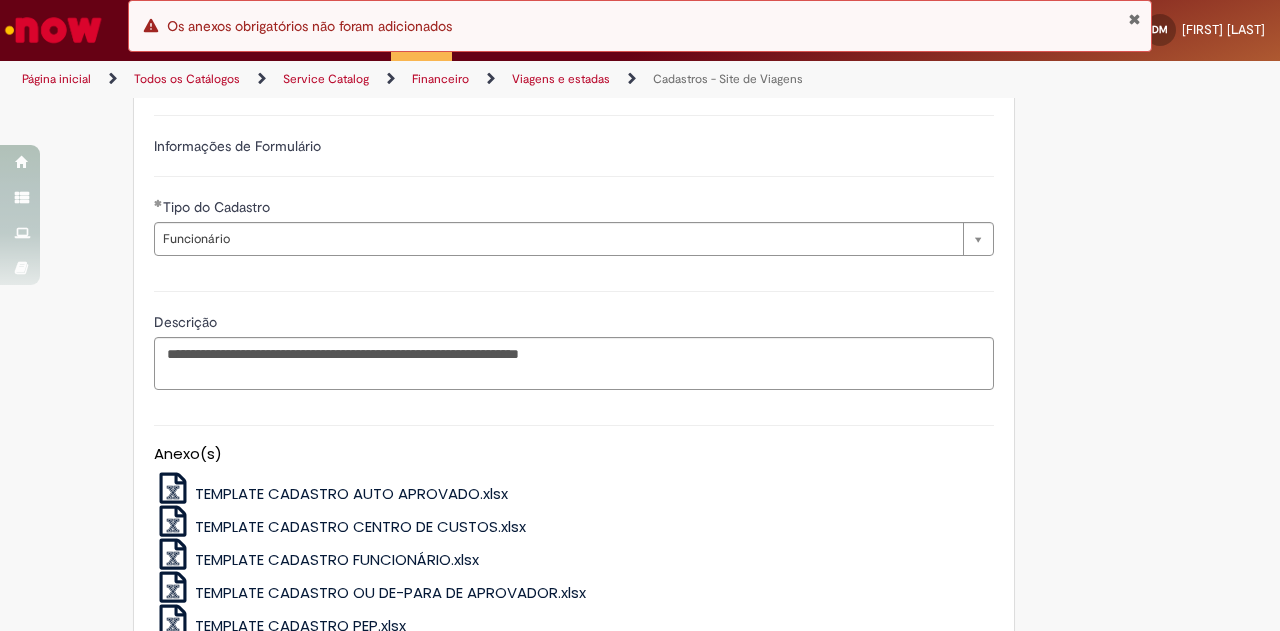 scroll, scrollTop: 952, scrollLeft: 0, axis: vertical 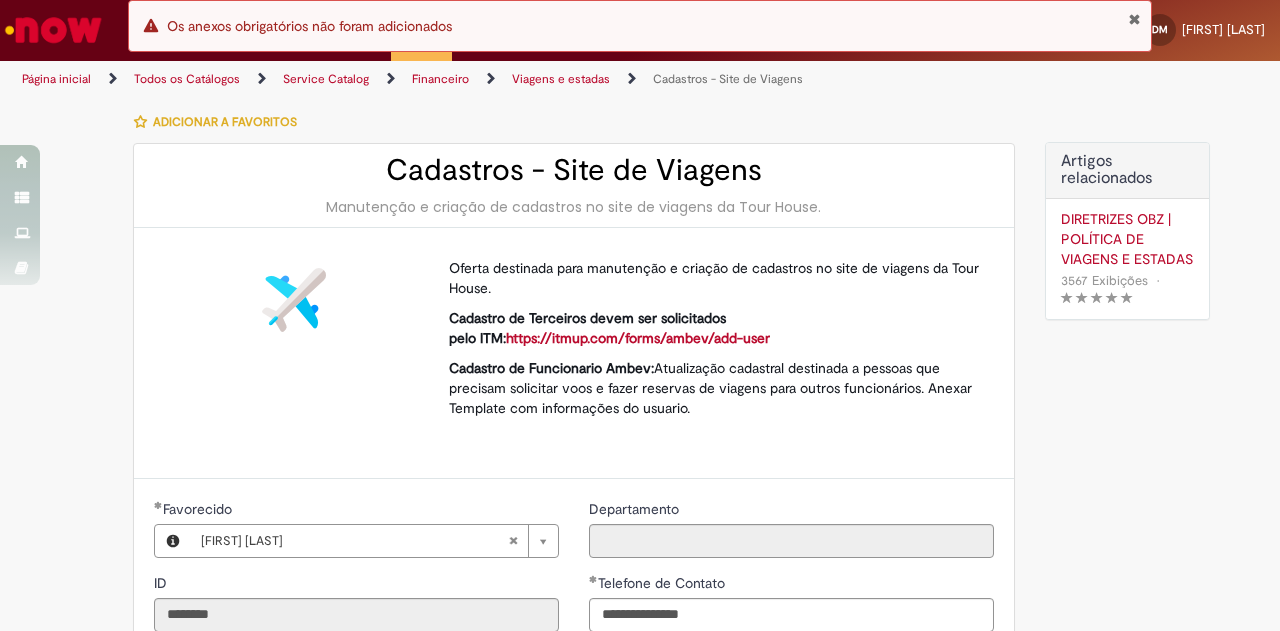 click on "Erro 			 Os anexos obrigatórios não foram adicionados" at bounding box center (640, 26) 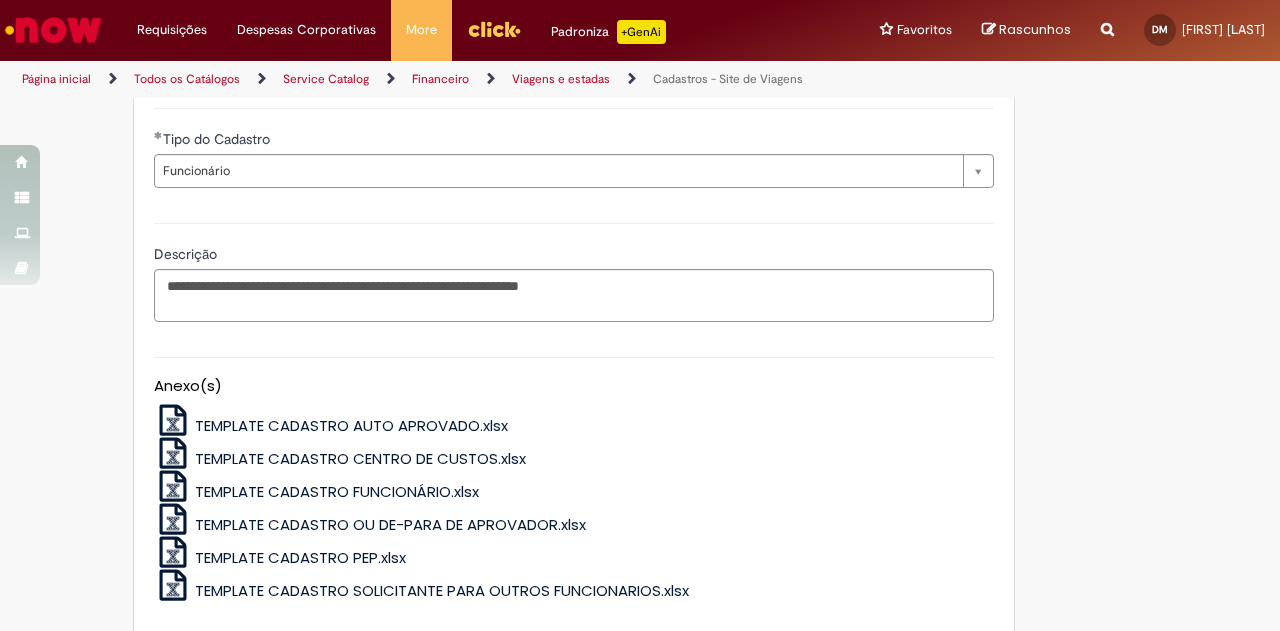 scroll, scrollTop: 952, scrollLeft: 0, axis: vertical 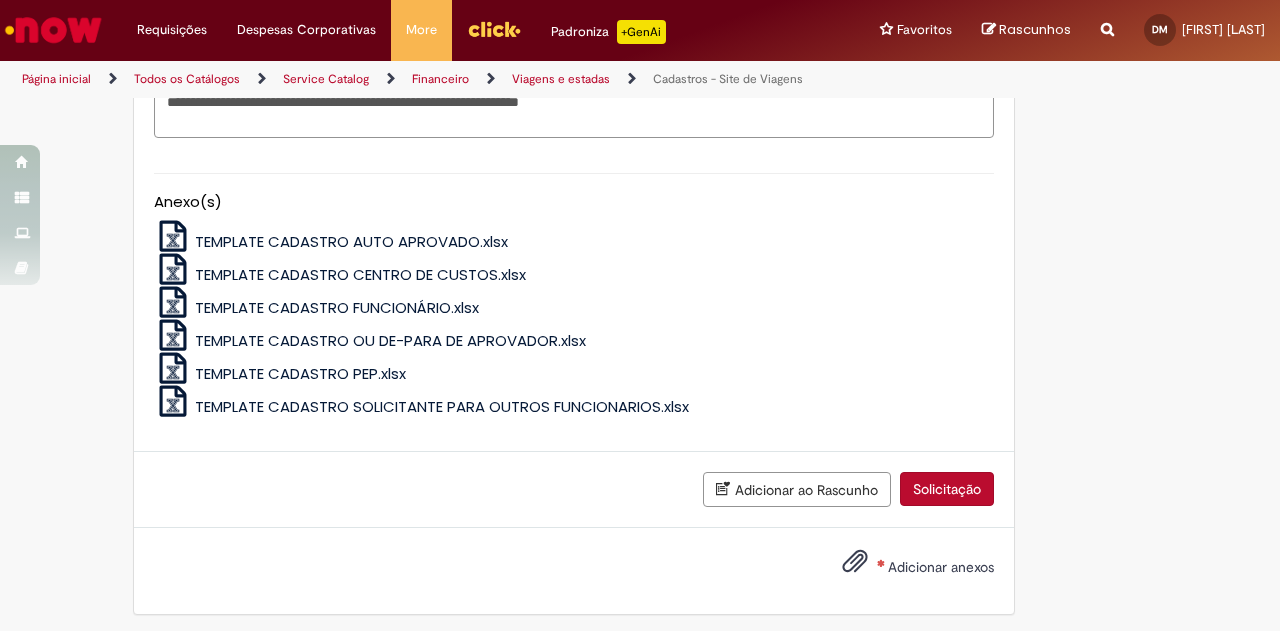 drag, startPoint x: 1144, startPoint y: 31, endPoint x: 1180, endPoint y: 153, distance: 127.20063 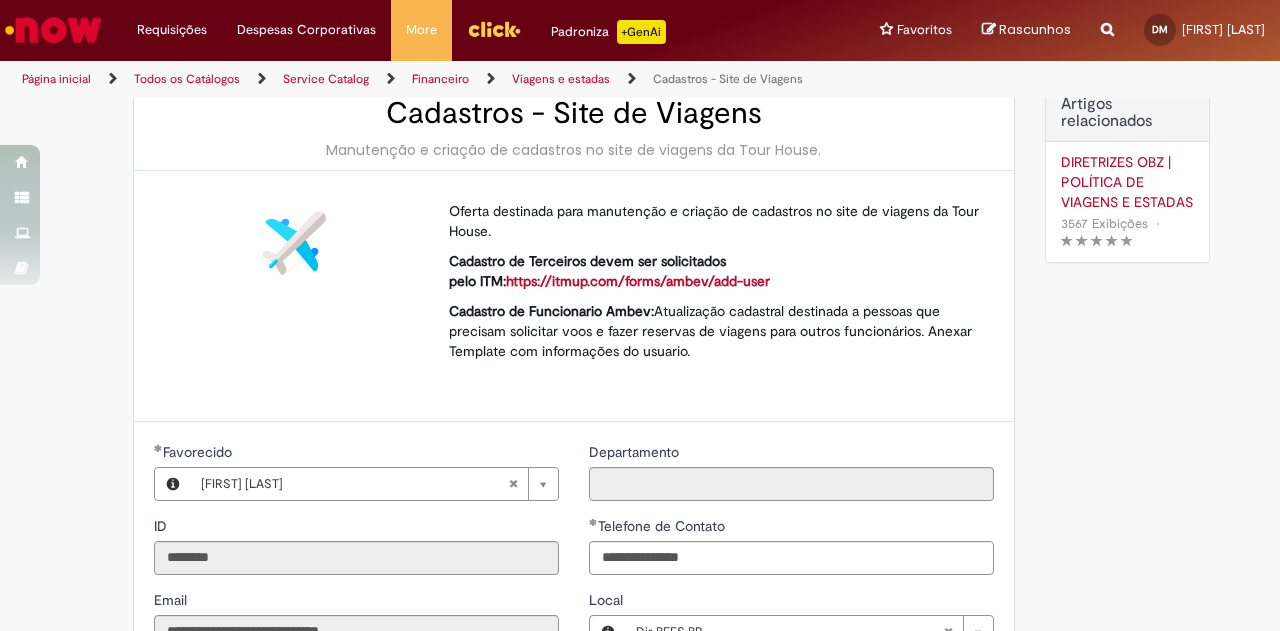 scroll, scrollTop: 0, scrollLeft: 0, axis: both 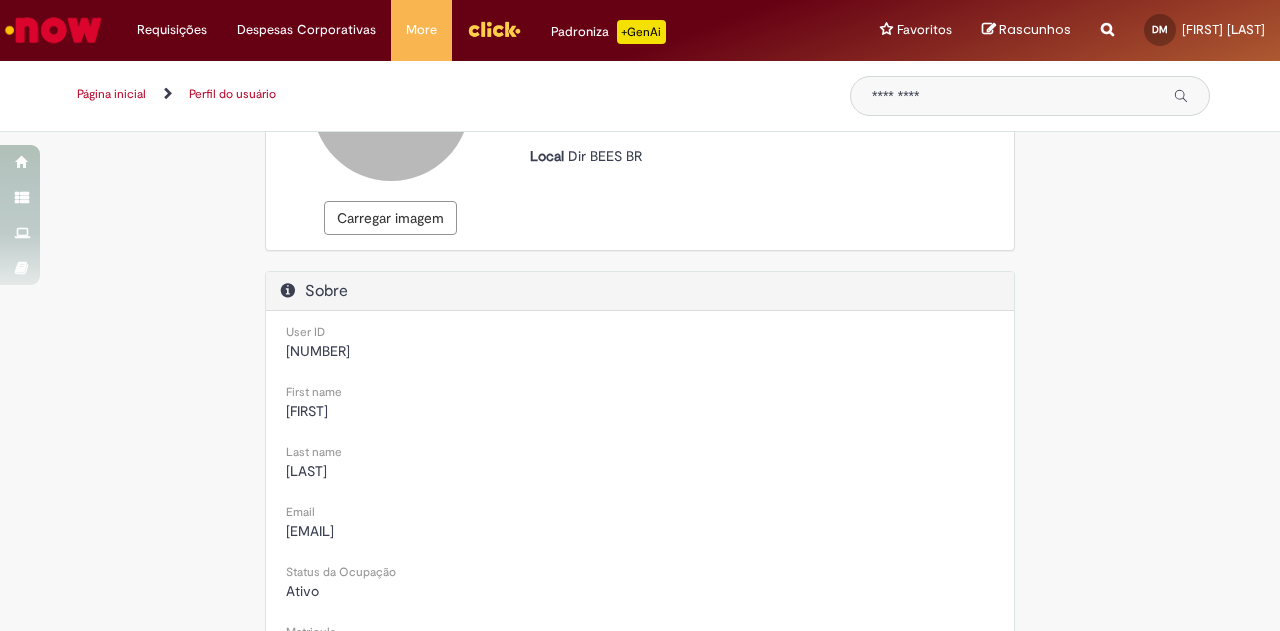 click on "99848289" at bounding box center [318, 351] 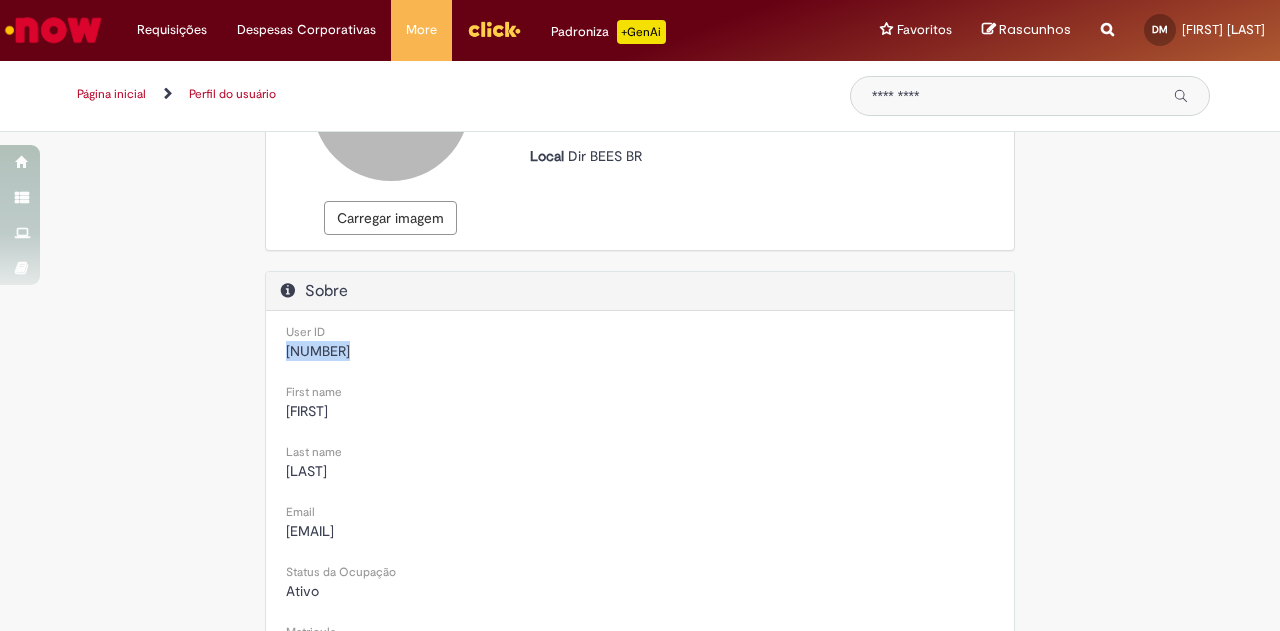 click on "99848289" at bounding box center (318, 351) 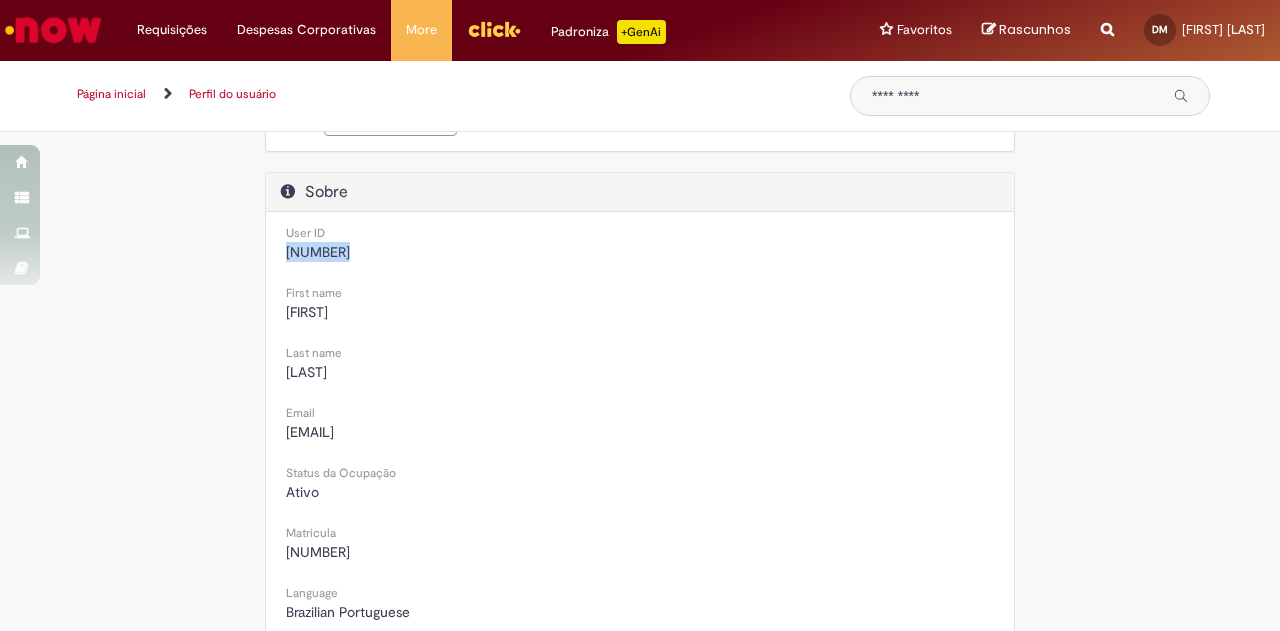 scroll, scrollTop: 500, scrollLeft: 0, axis: vertical 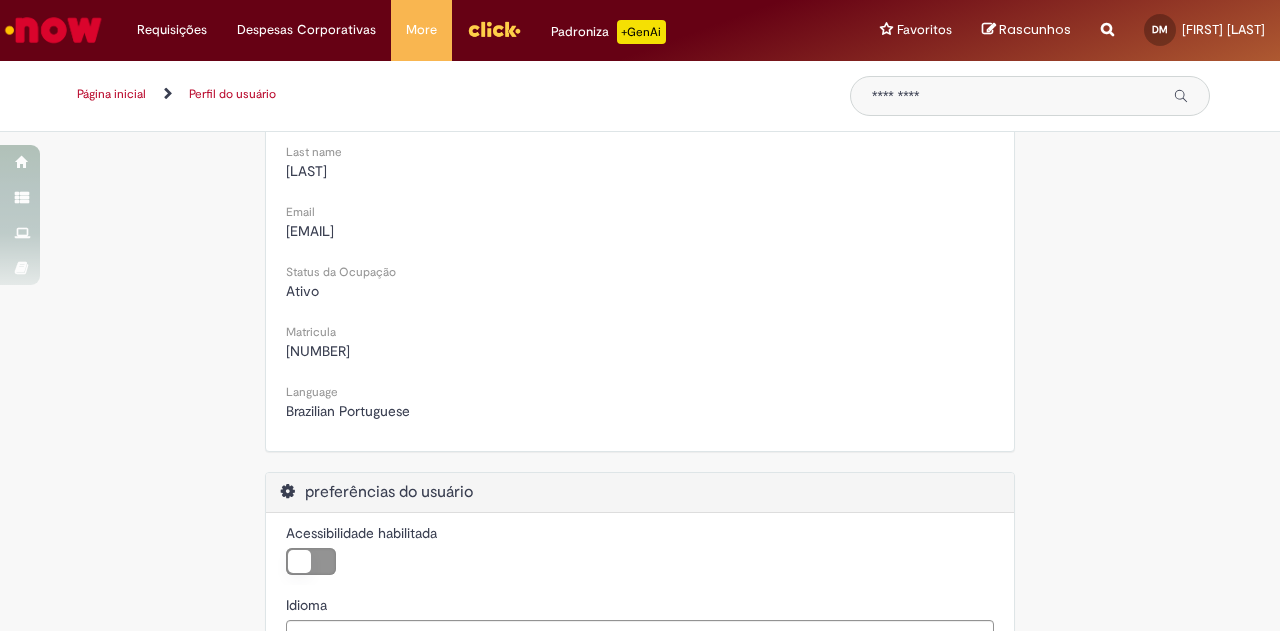 click on "Matricula 10368" at bounding box center (640, 341) 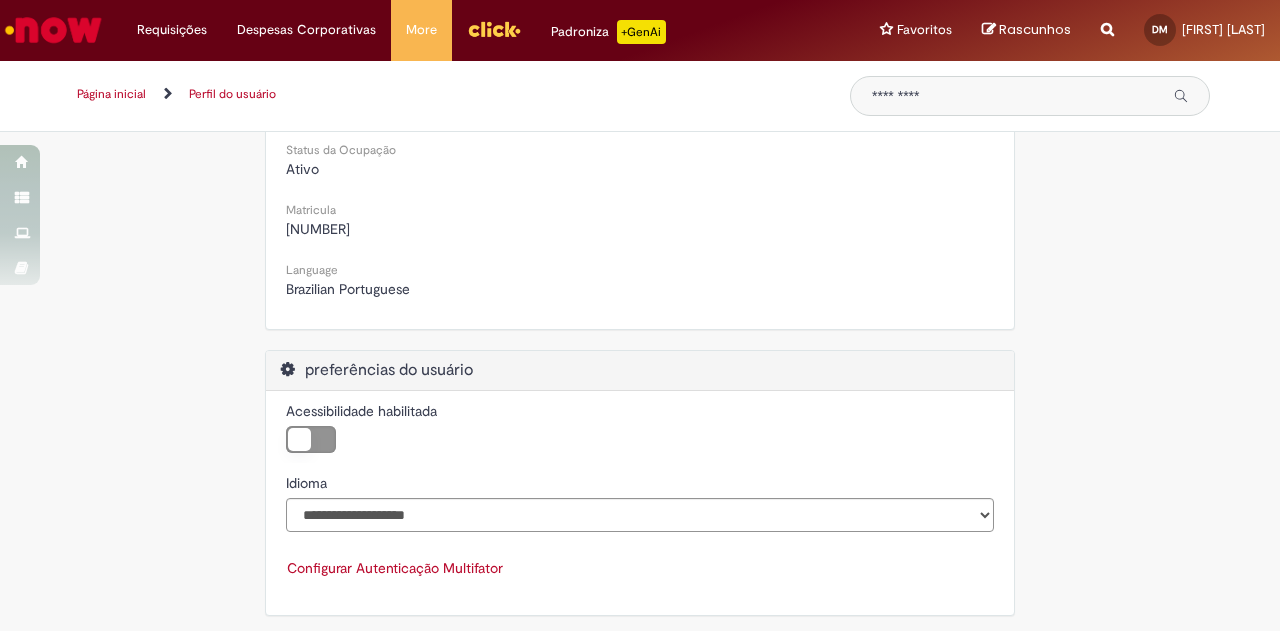 scroll, scrollTop: 0, scrollLeft: 0, axis: both 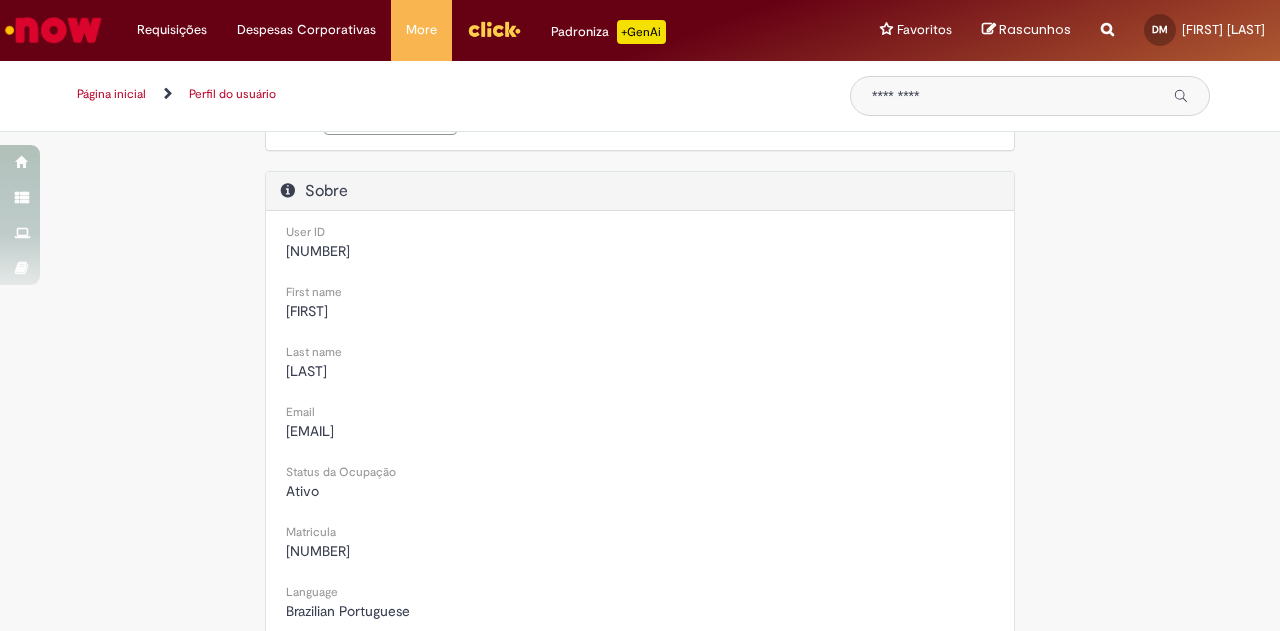 click on "[EMAIL]" at bounding box center (640, 431) 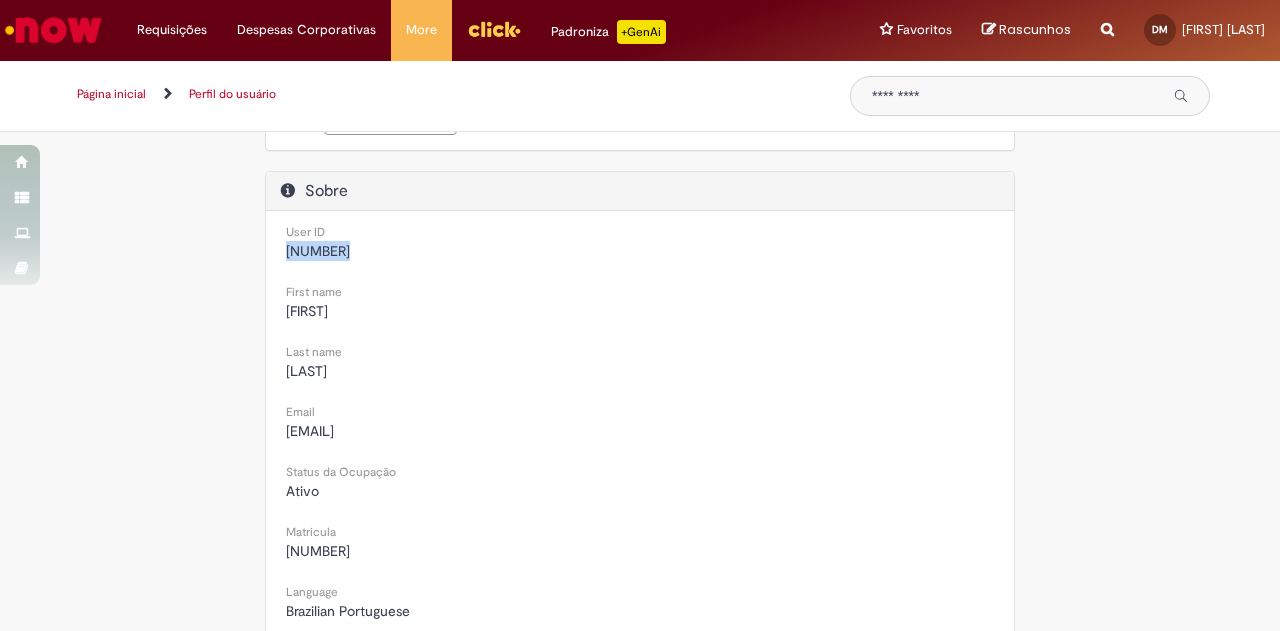 click on "99848289" at bounding box center (318, 251) 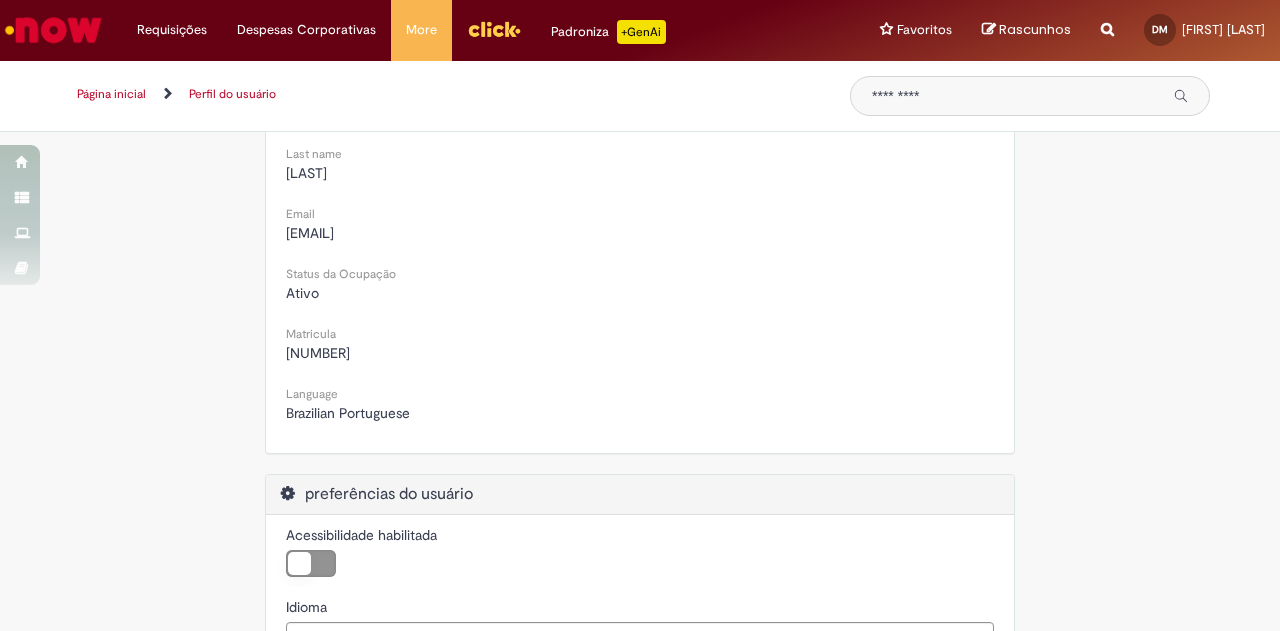 scroll, scrollTop: 622, scrollLeft: 0, axis: vertical 